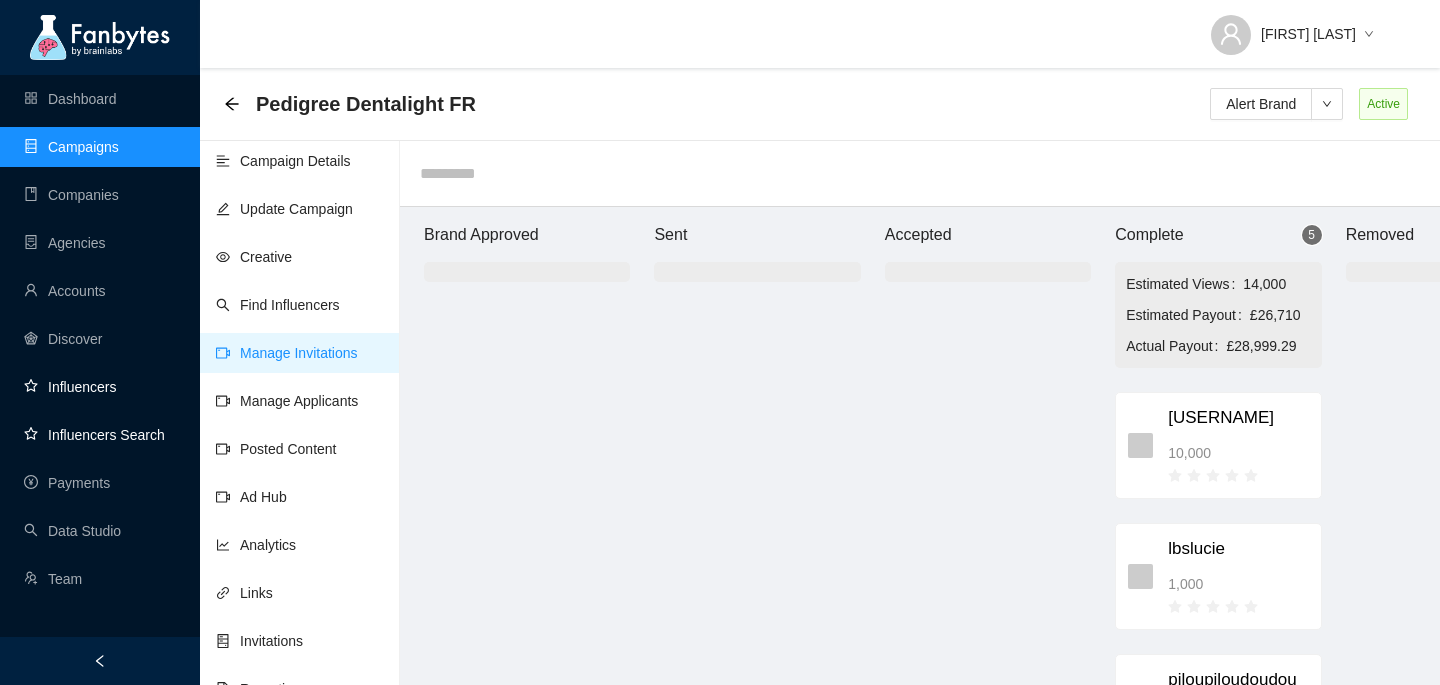 scroll, scrollTop: 20, scrollLeft: 36, axis: both 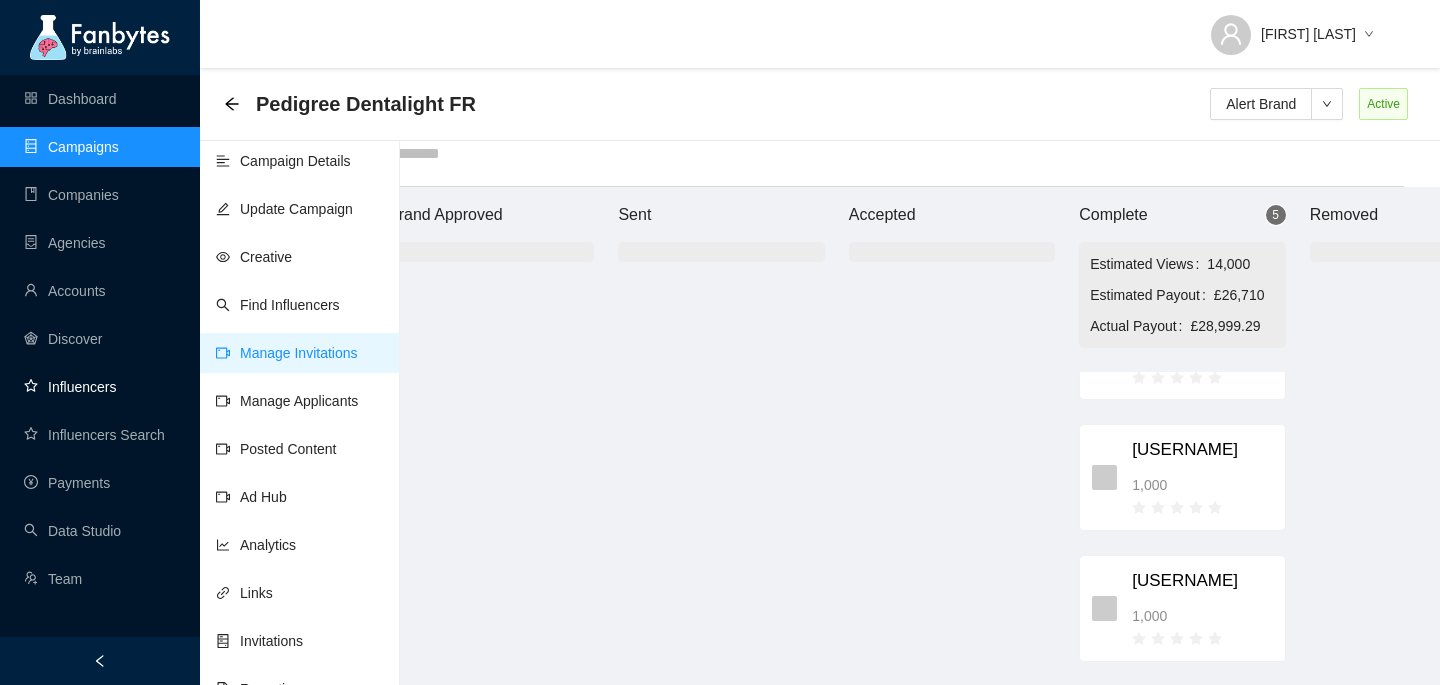 click on "Influencers" at bounding box center [70, 387] 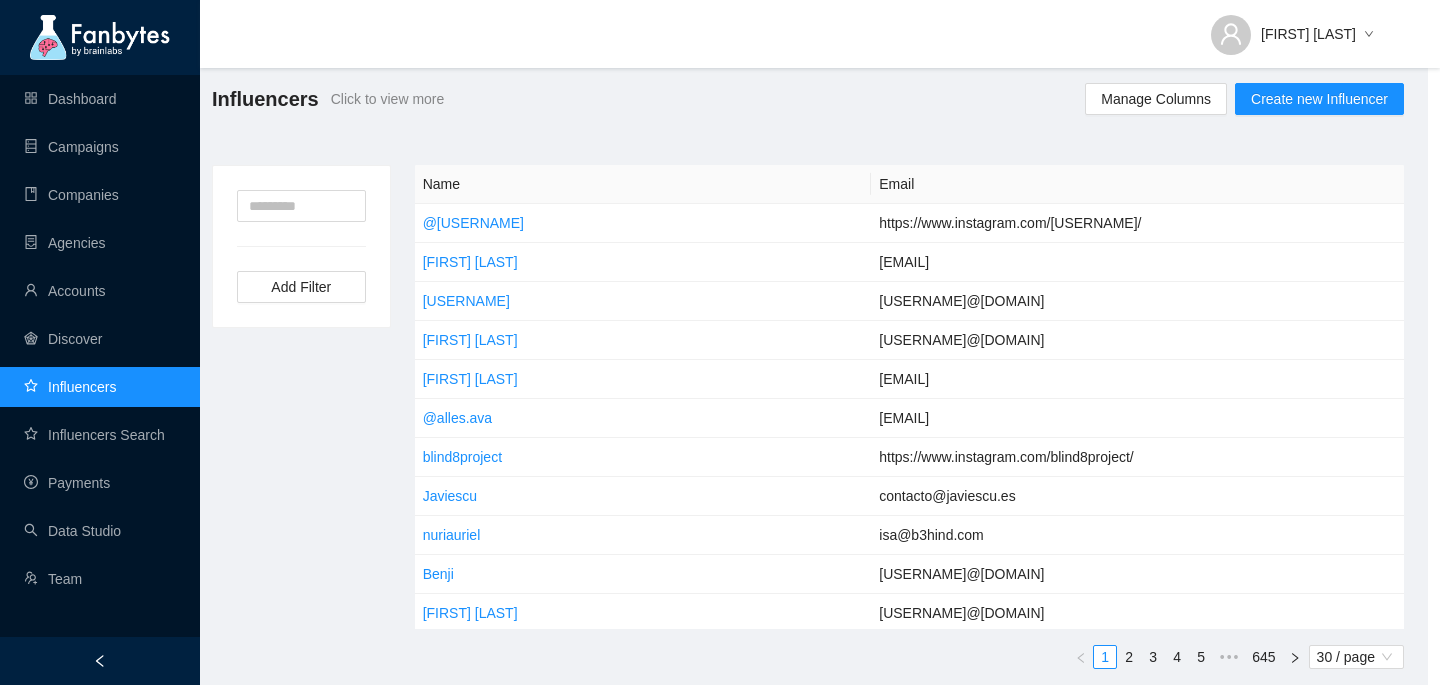 scroll, scrollTop: 5, scrollLeft: 12, axis: both 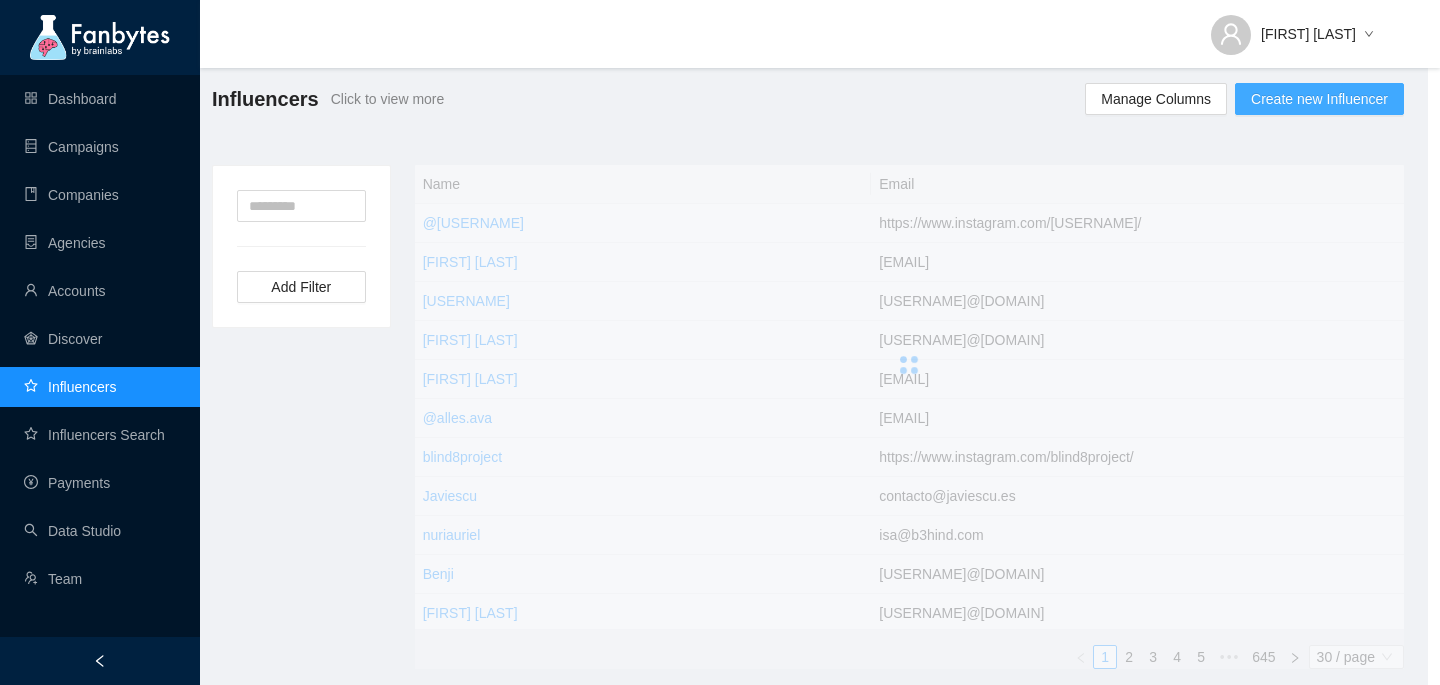 click on "Create new Influencer" at bounding box center [1319, 99] 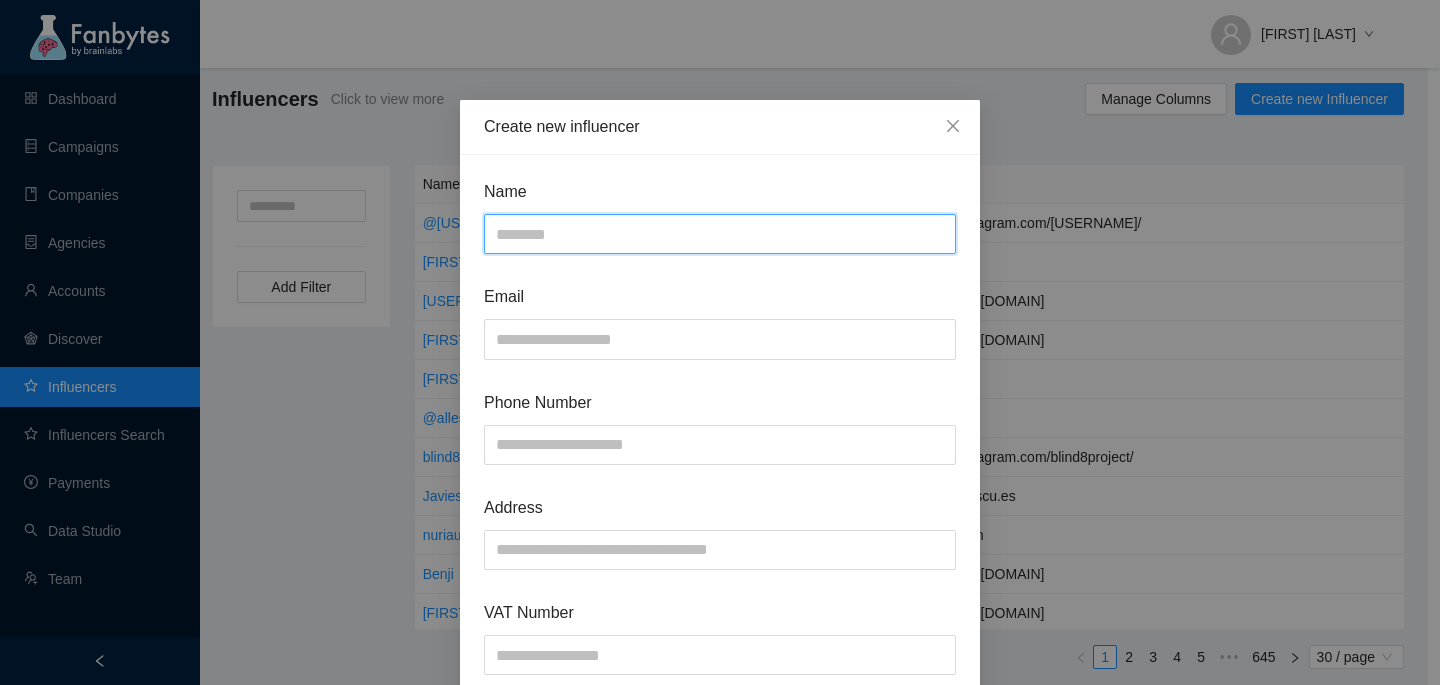 click at bounding box center (720, 234) 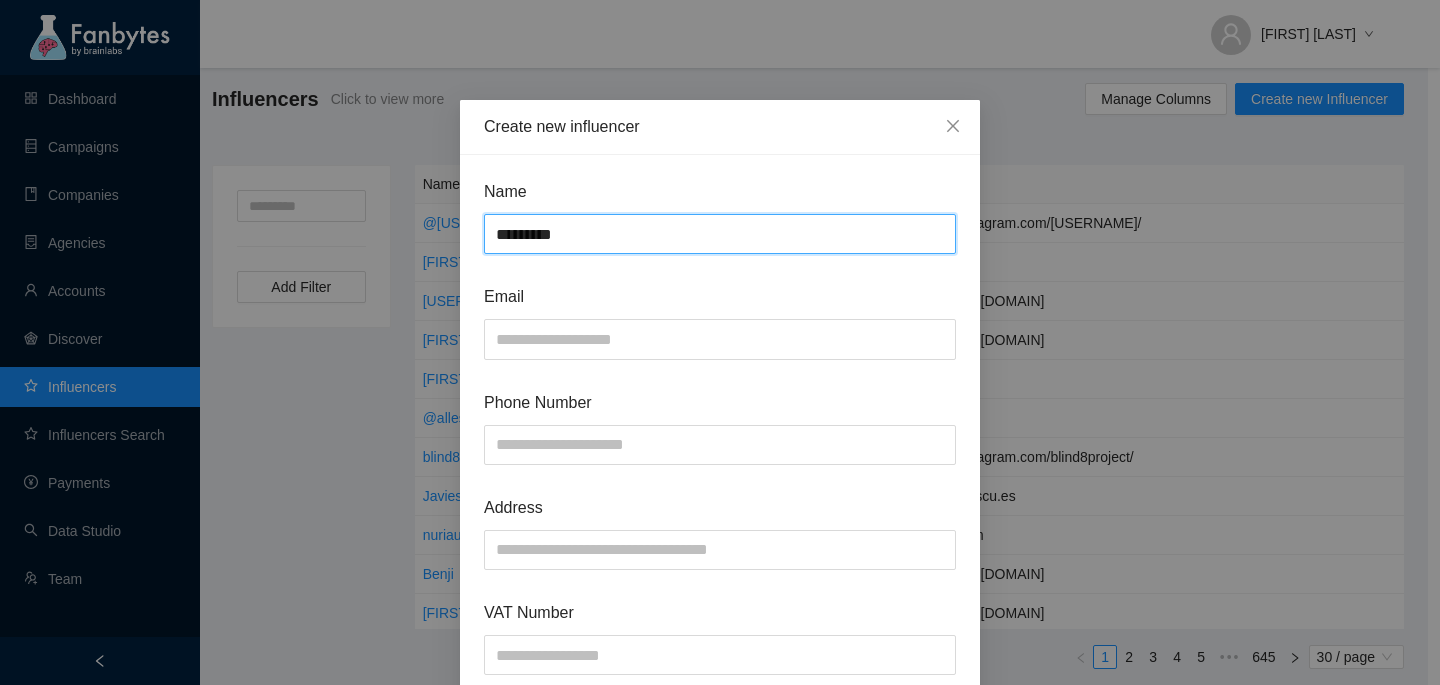 type on "*********" 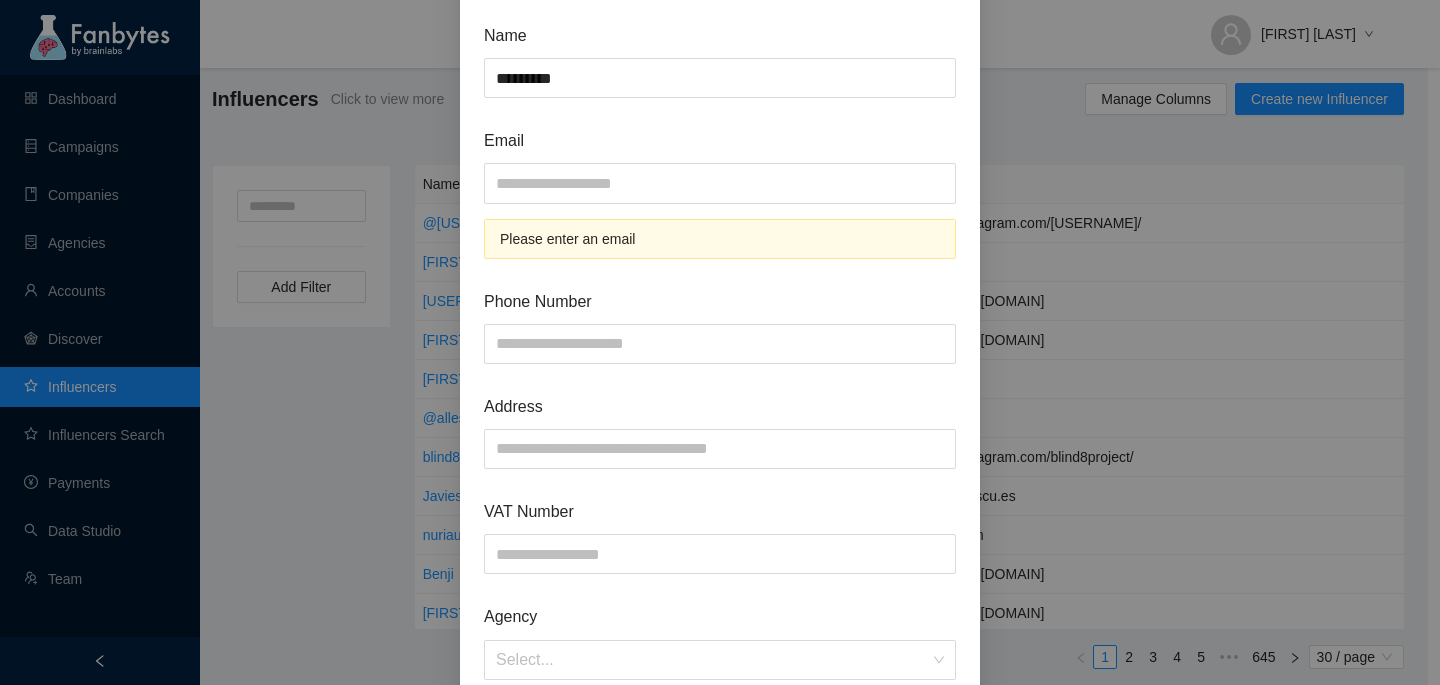 scroll, scrollTop: 38, scrollLeft: 0, axis: vertical 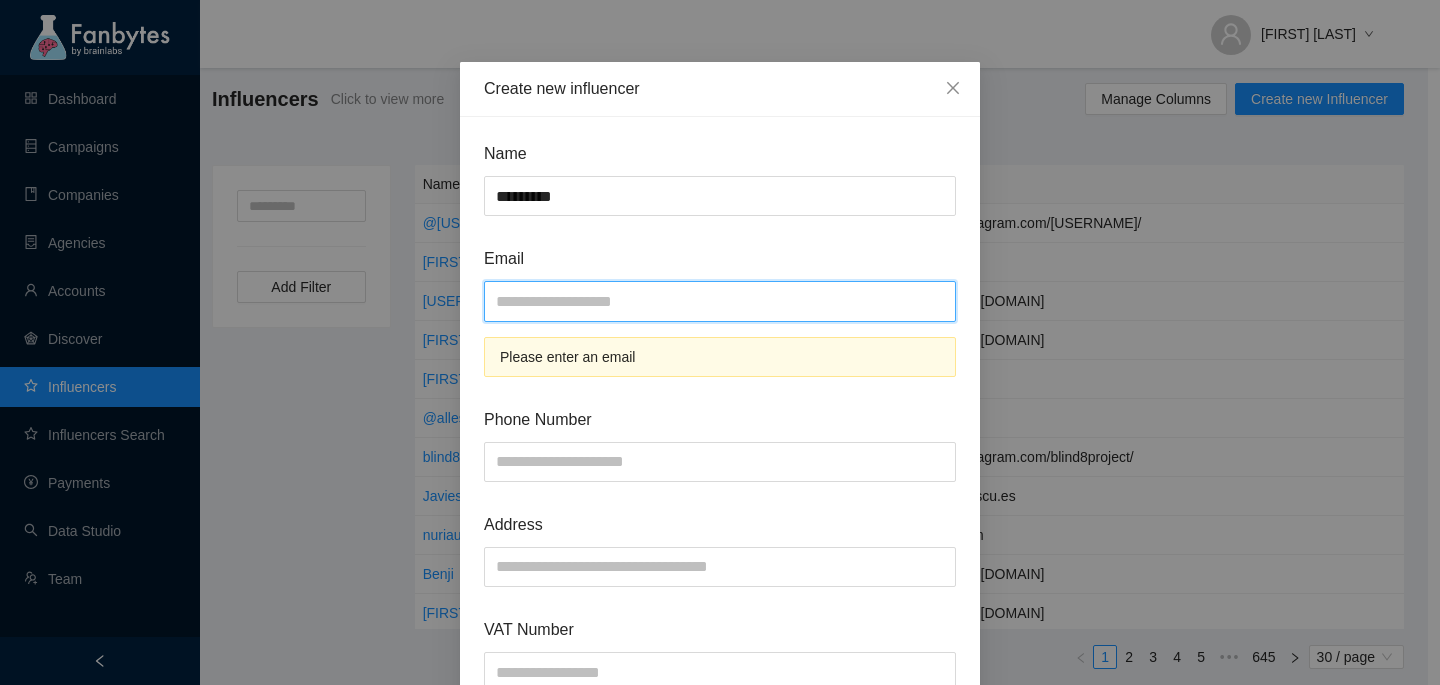 click at bounding box center [720, 301] 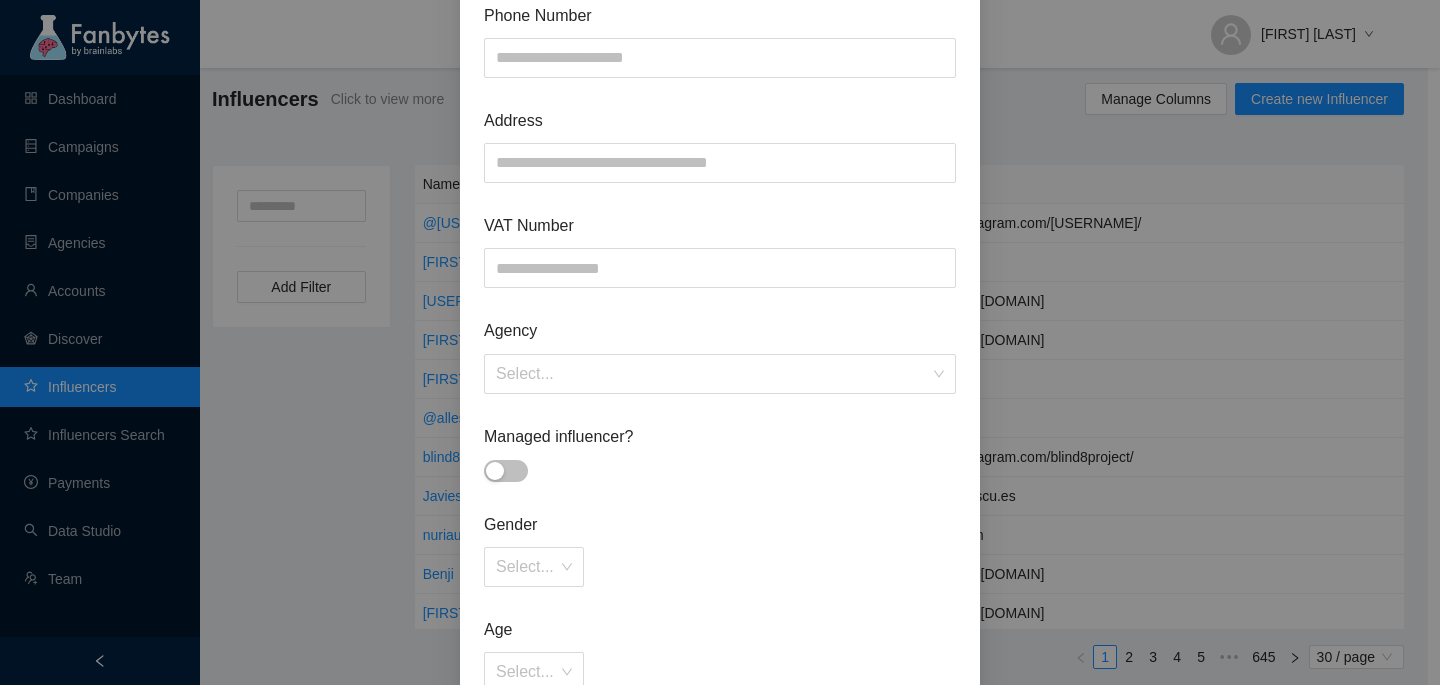 scroll, scrollTop: 835, scrollLeft: 0, axis: vertical 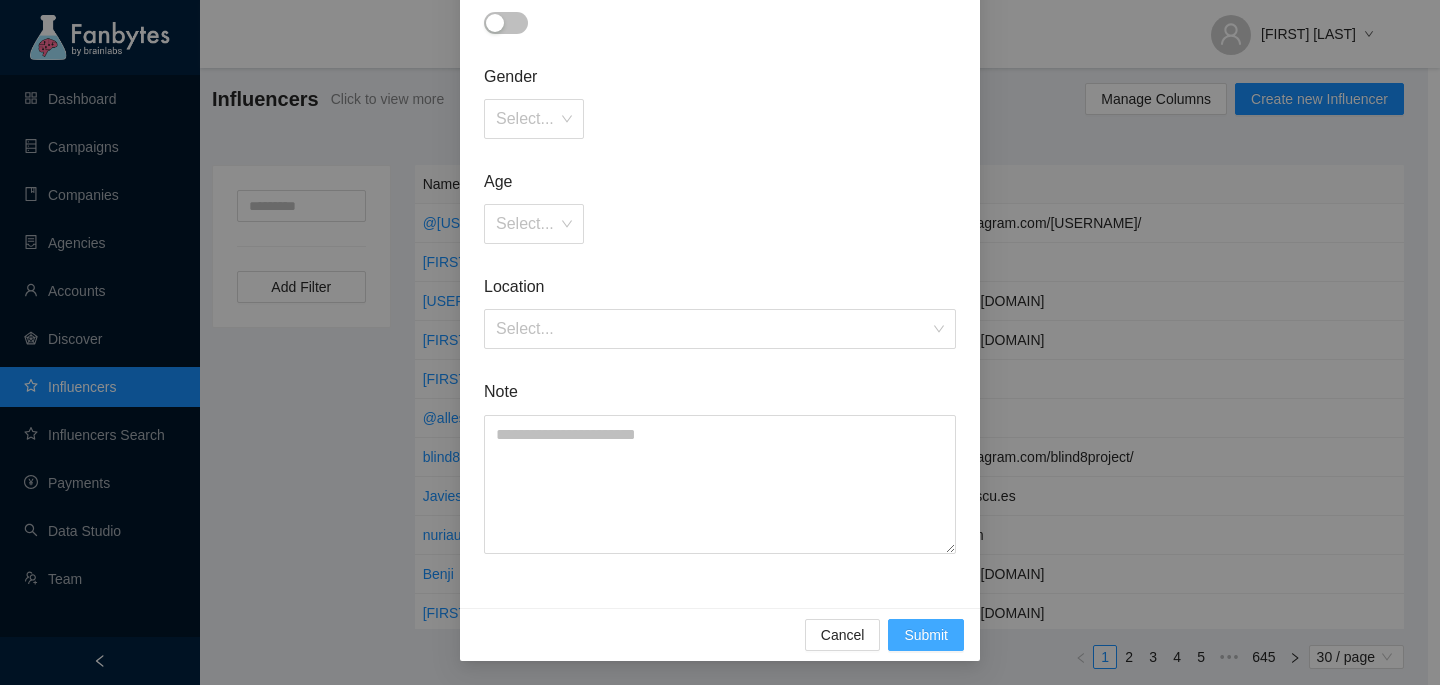 type on "**********" 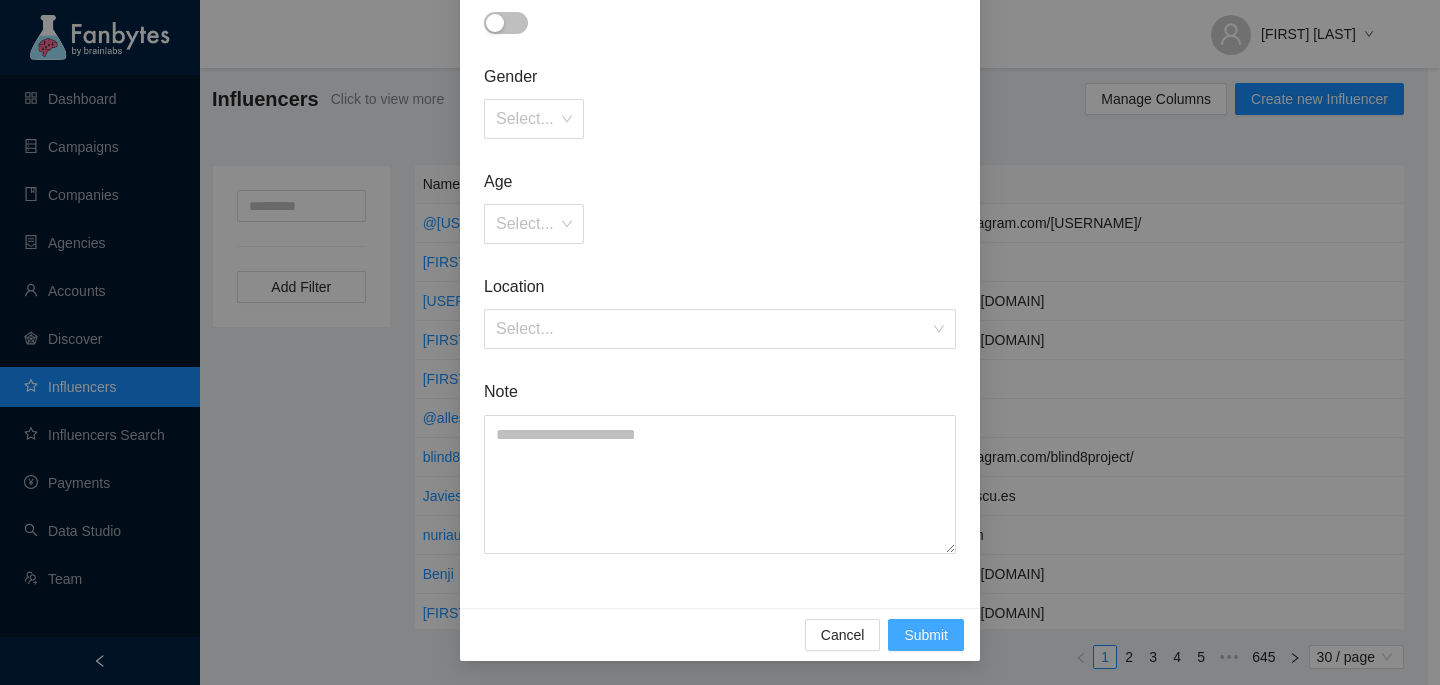 click on "Submit" at bounding box center (926, 635) 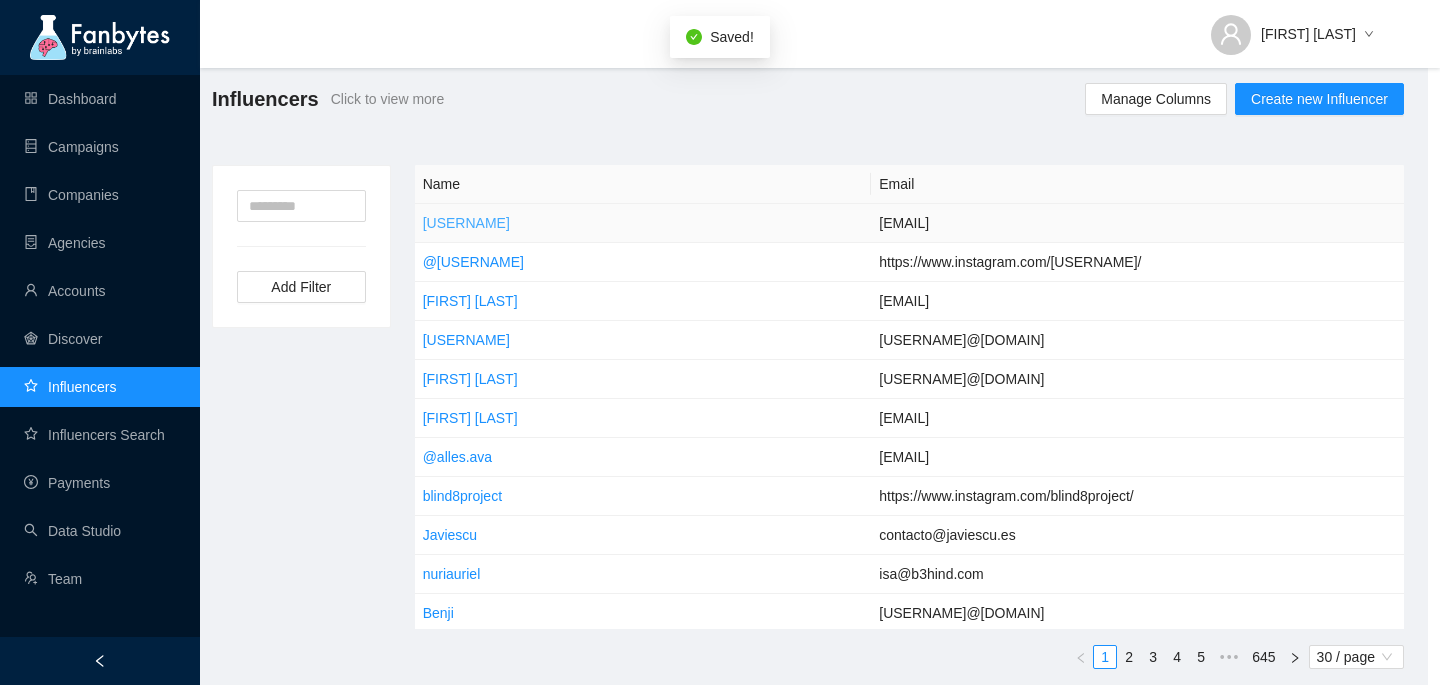 click on "[USERNAME]" at bounding box center [466, 223] 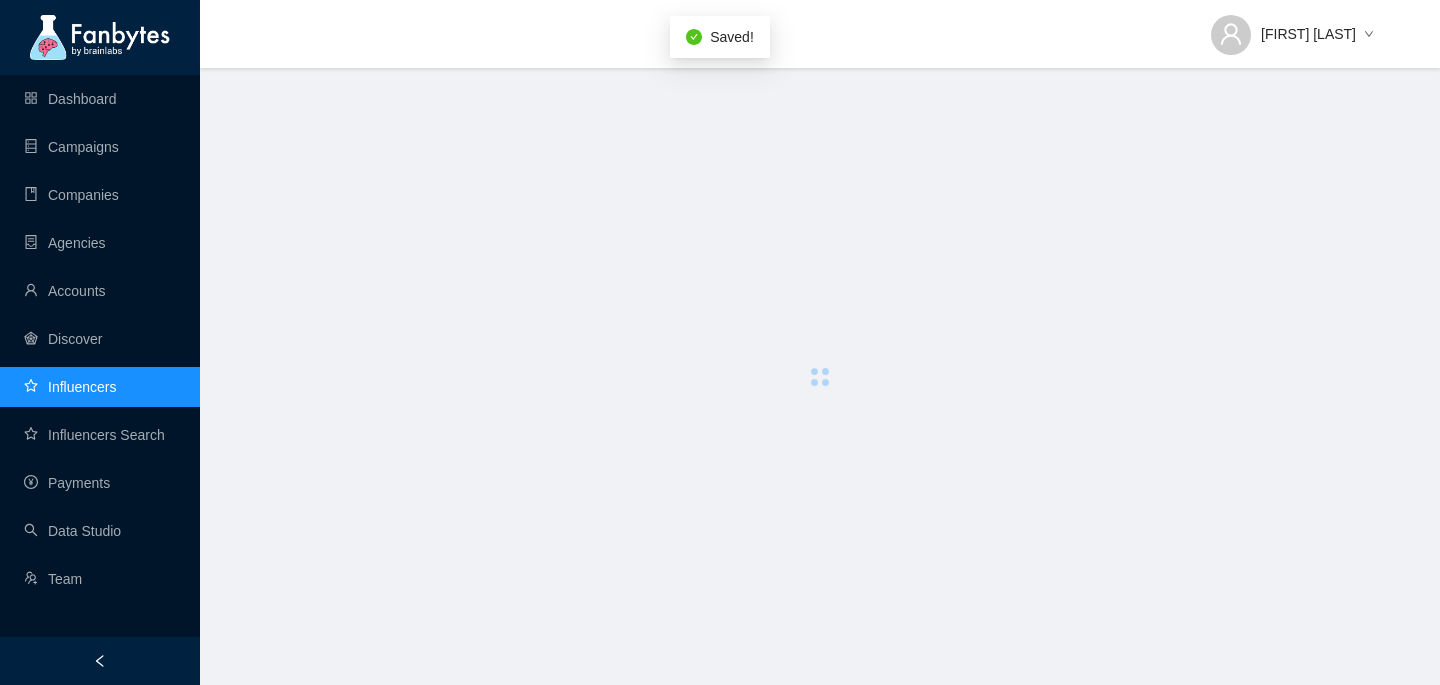 scroll, scrollTop: 0, scrollLeft: 0, axis: both 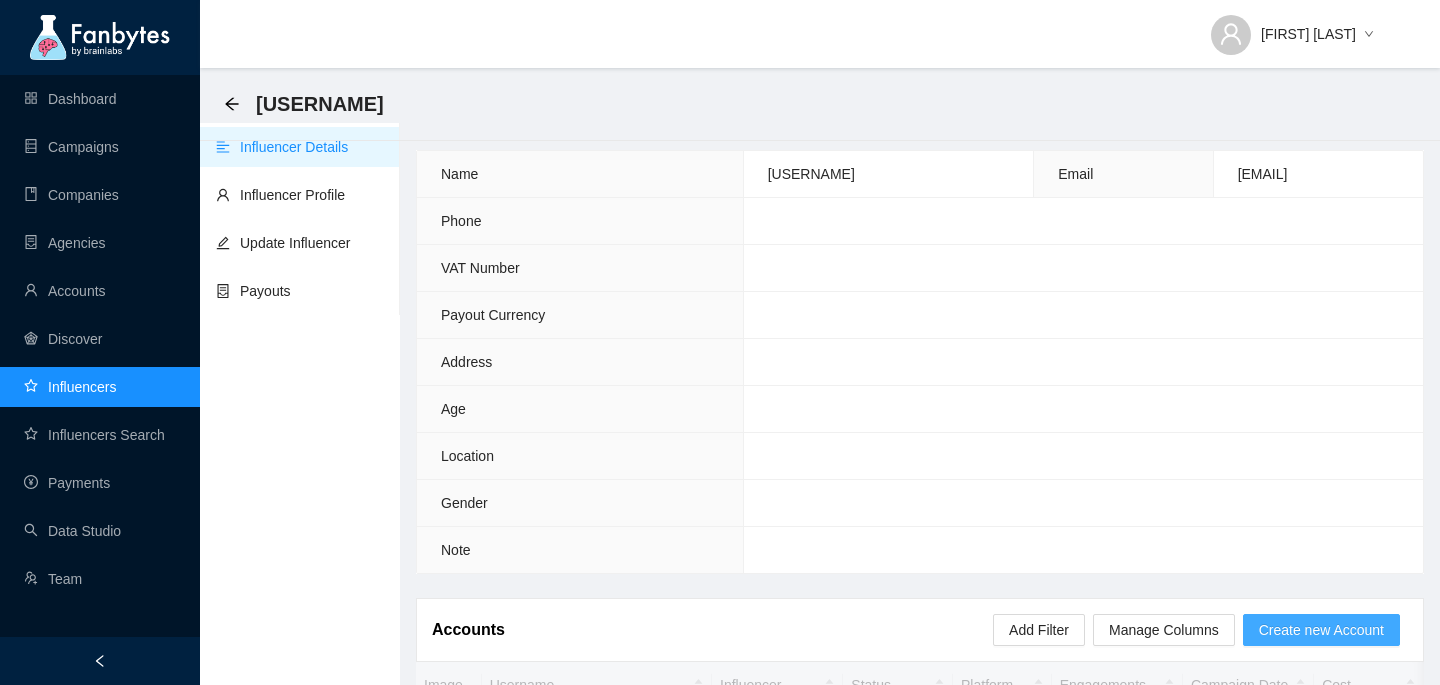 click on "Create new Account" at bounding box center (1321, 630) 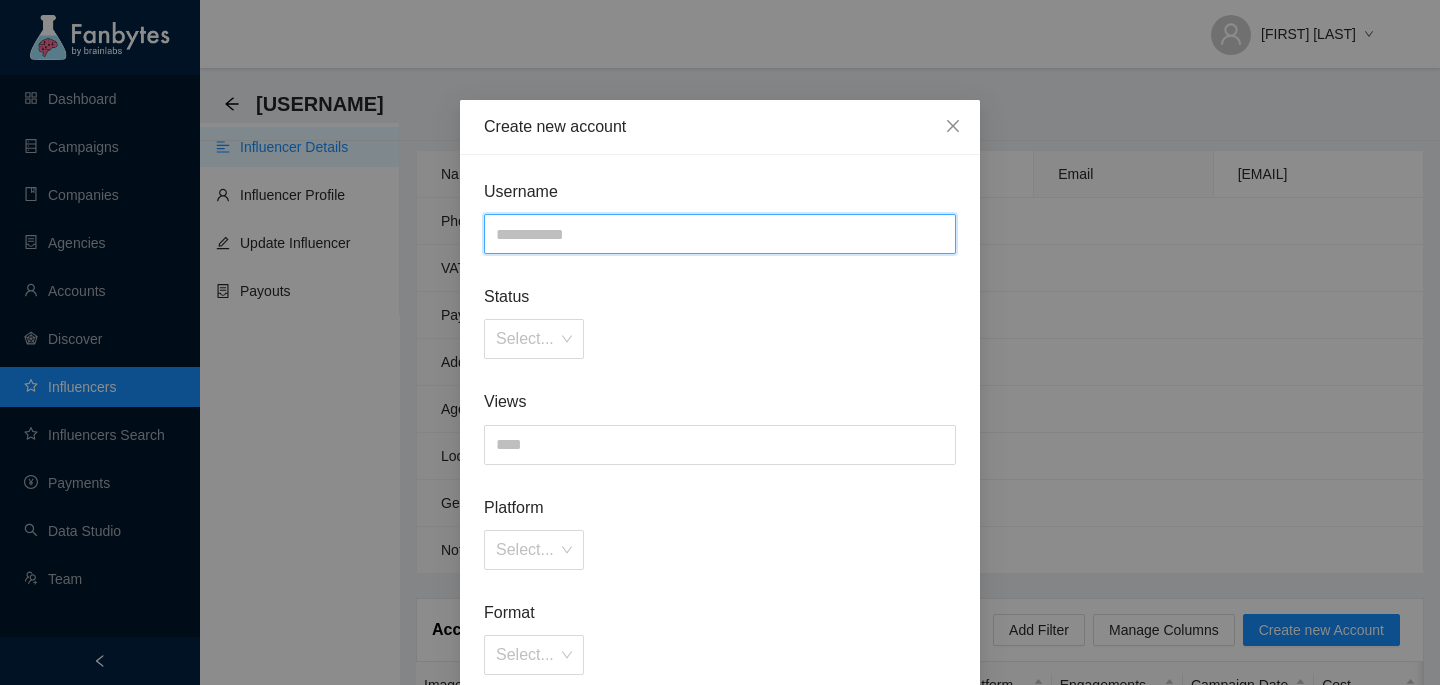 click at bounding box center [720, 234] 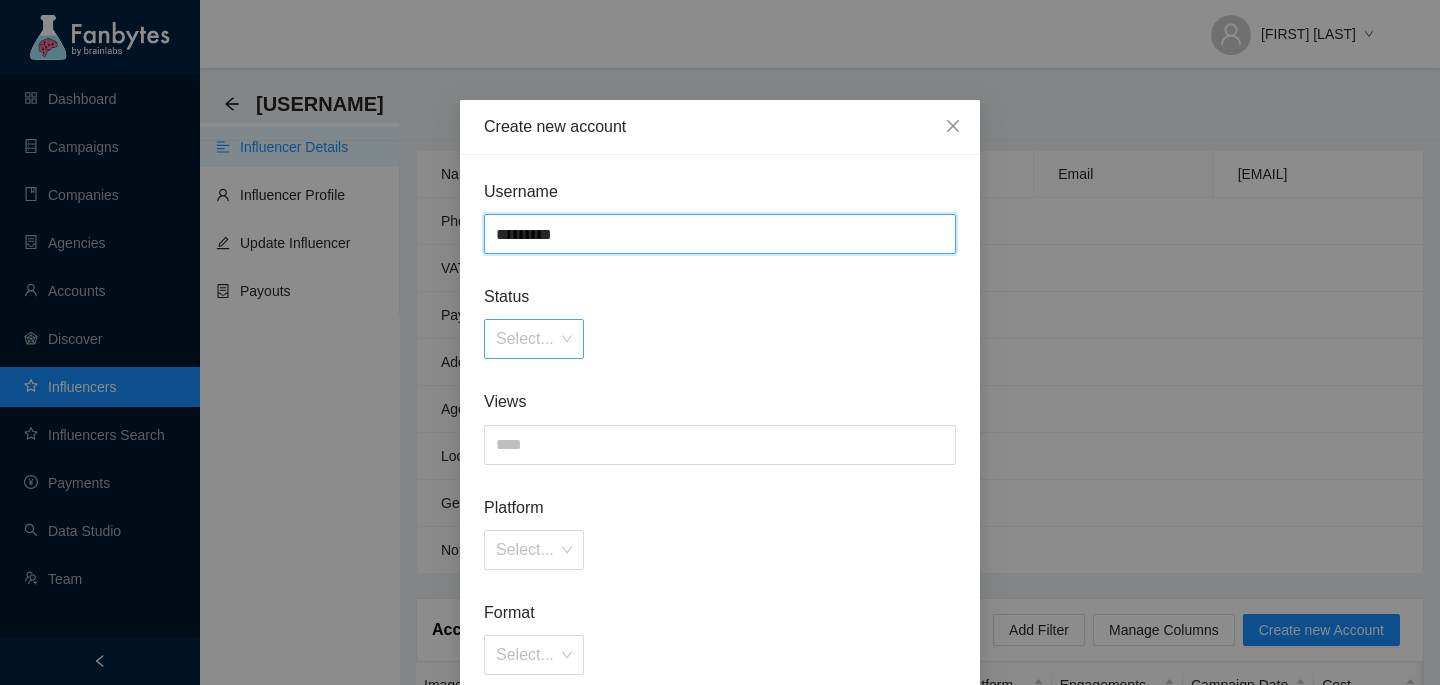 type on "*********" 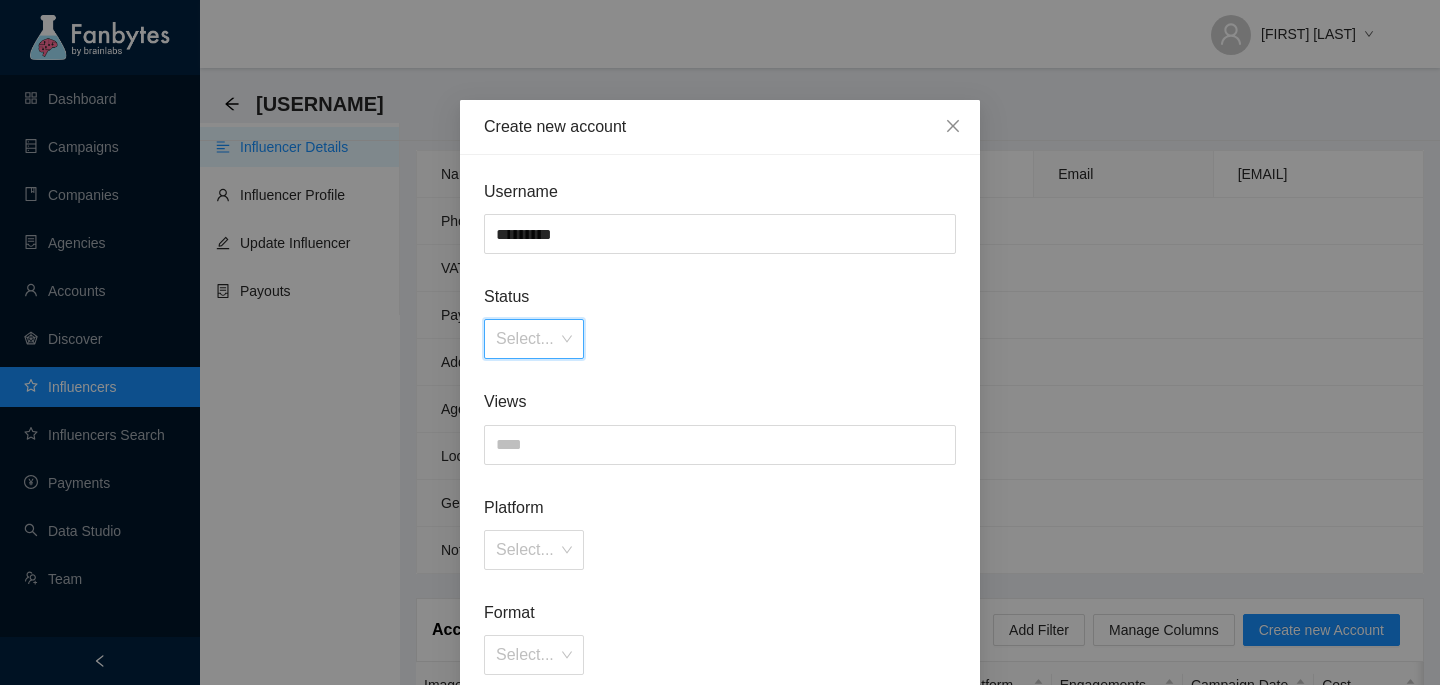 click at bounding box center [527, 339] 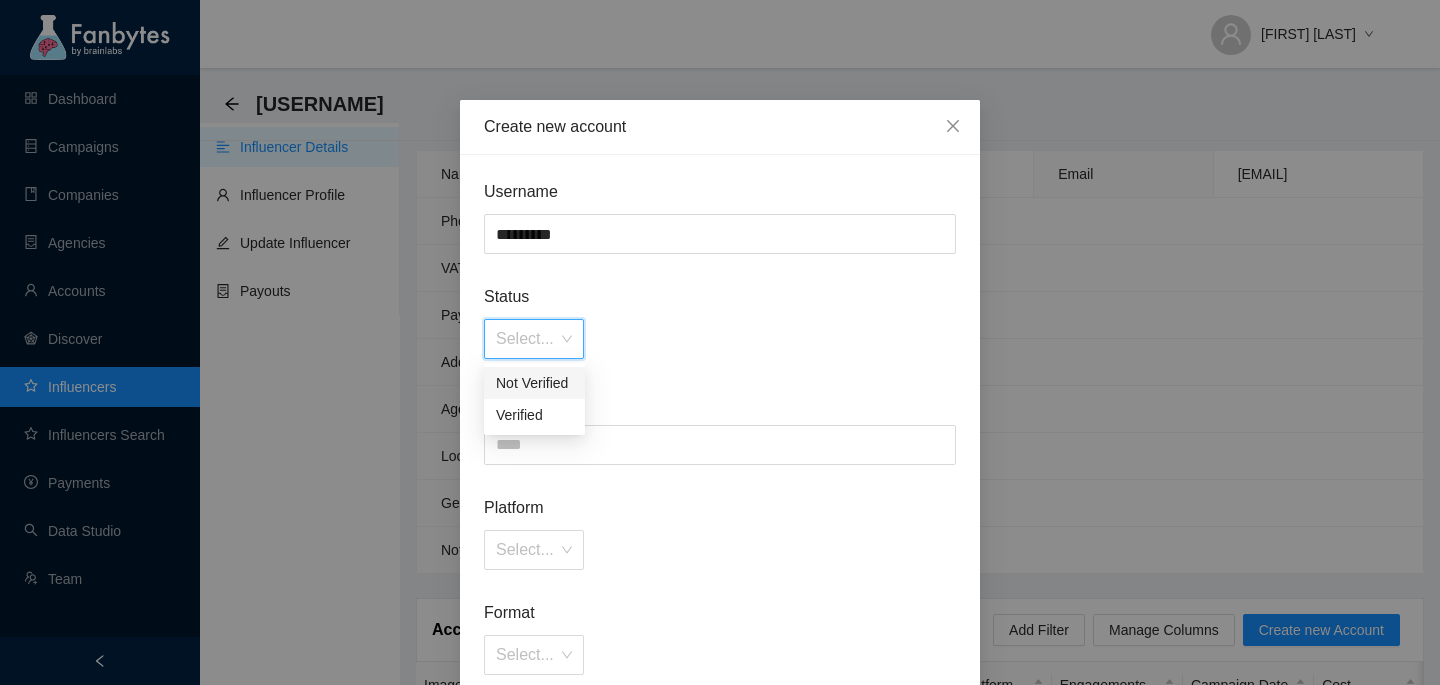 click on "Not Verified" at bounding box center [534, 383] 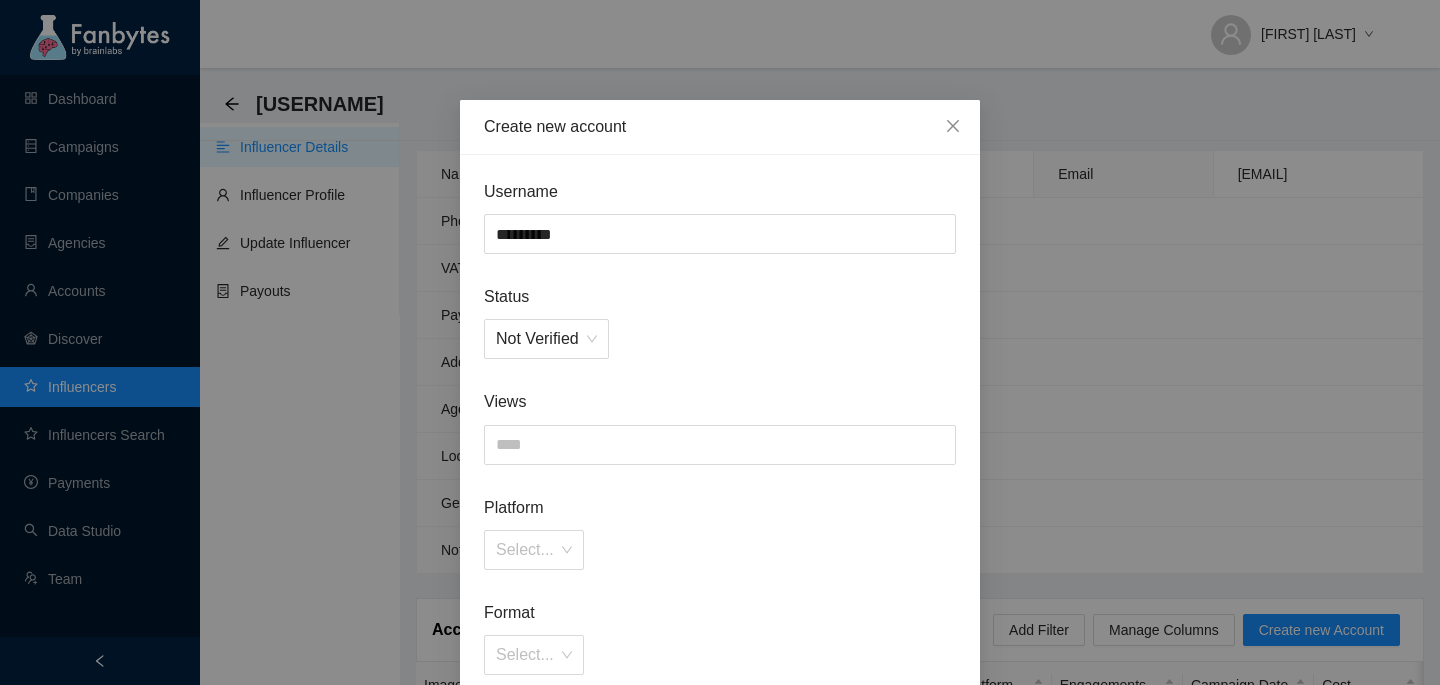 click on "Username ********* Status Not Verified Views Platform Select... Format Select... CPM Payout *** Active Sales appropriate? More fields..." at bounding box center (720, 606) 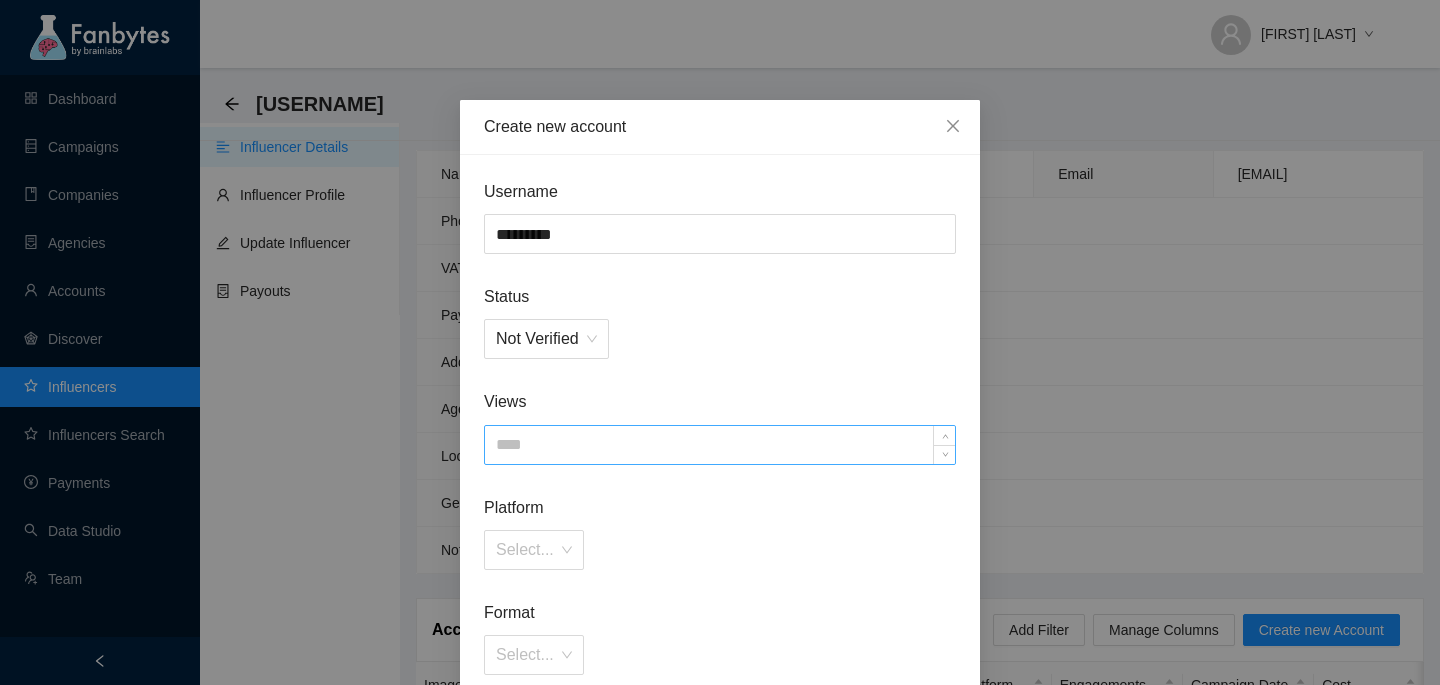 click at bounding box center [720, 445] 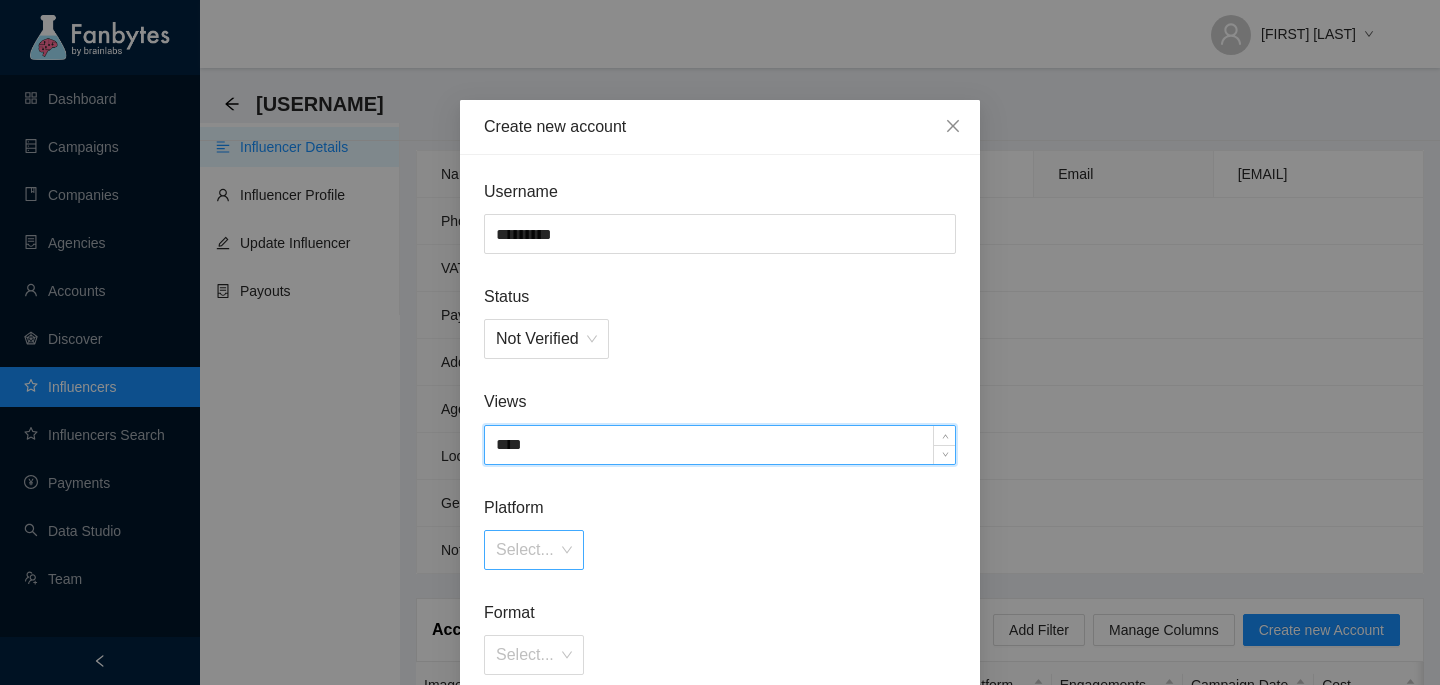 type on "****" 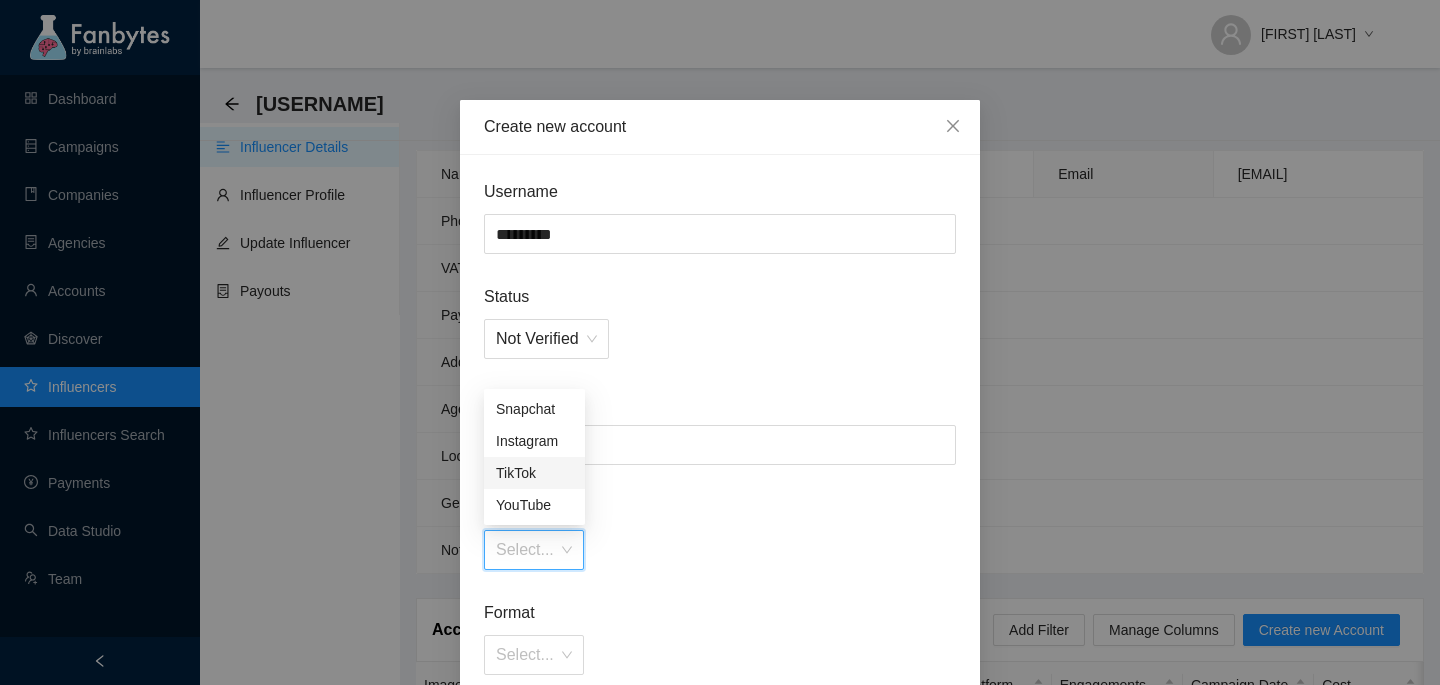 click on "TikTok" at bounding box center [534, 473] 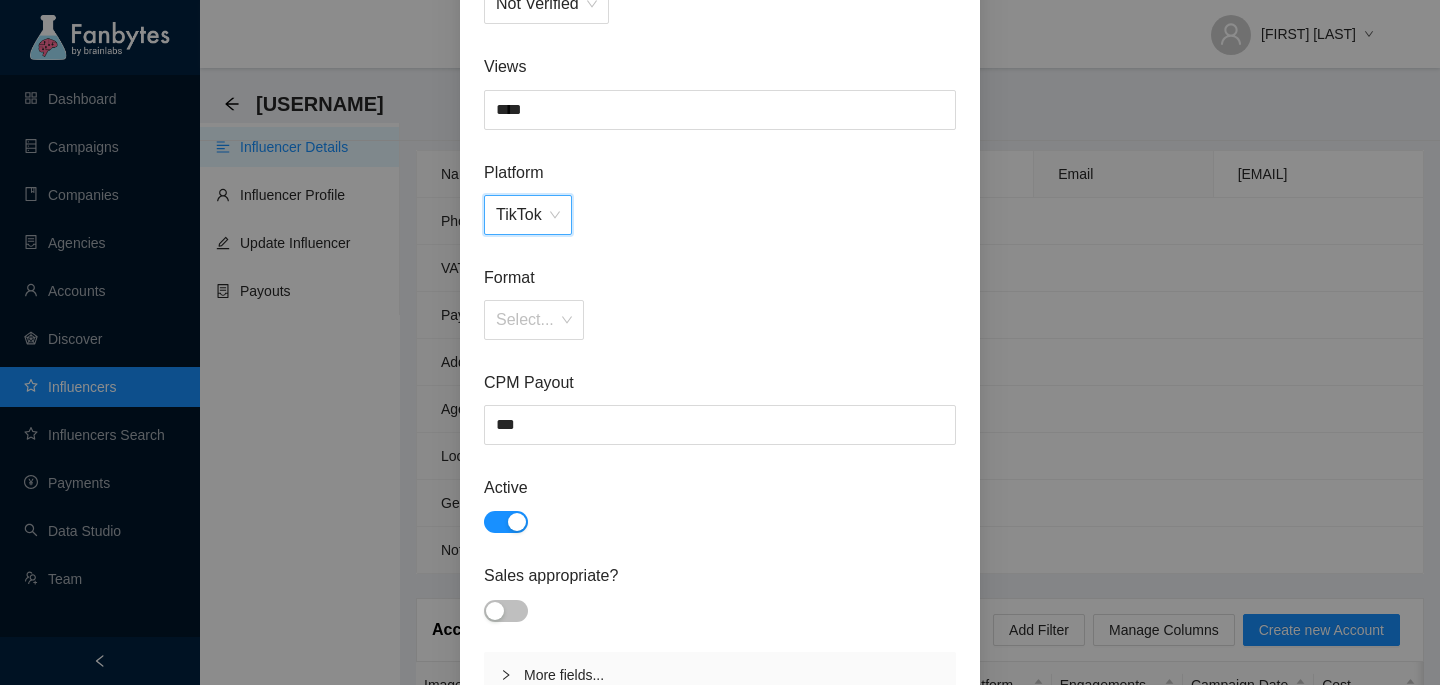 scroll, scrollTop: 334, scrollLeft: 0, axis: vertical 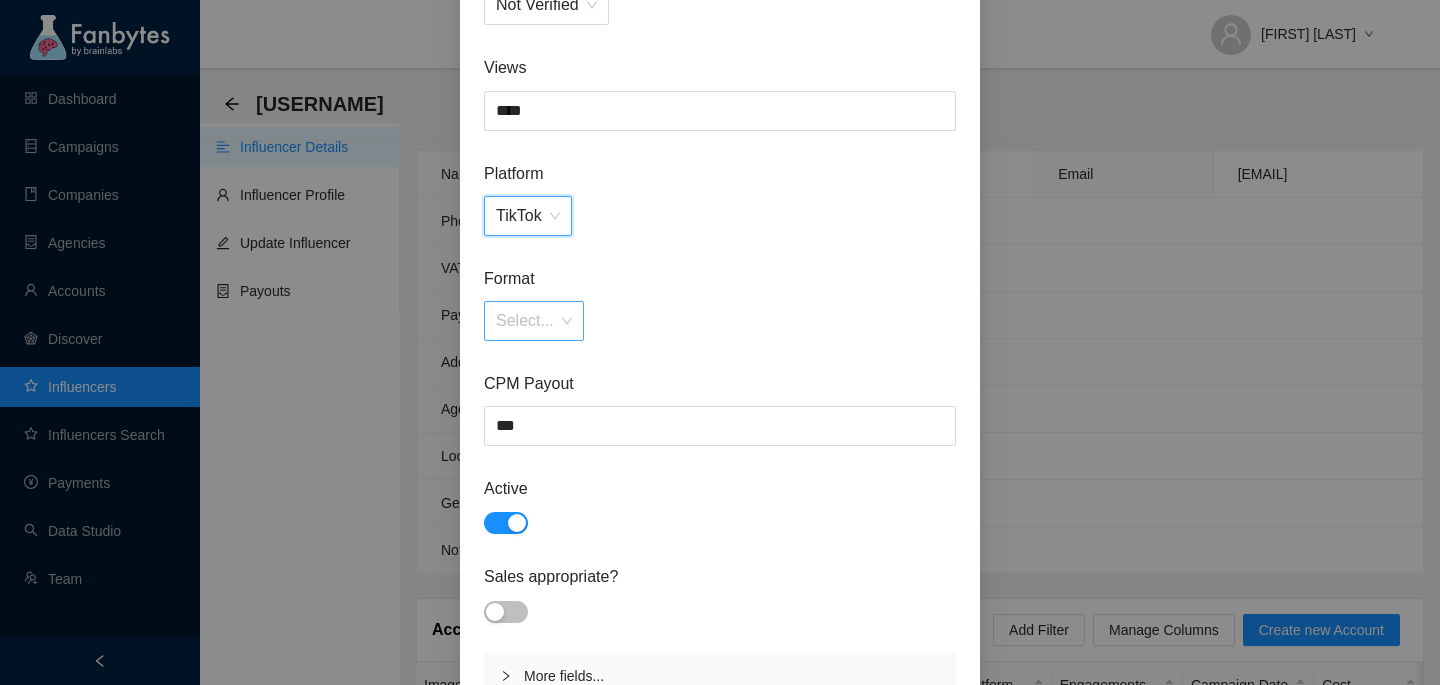 click on "Select..." at bounding box center (534, 321) 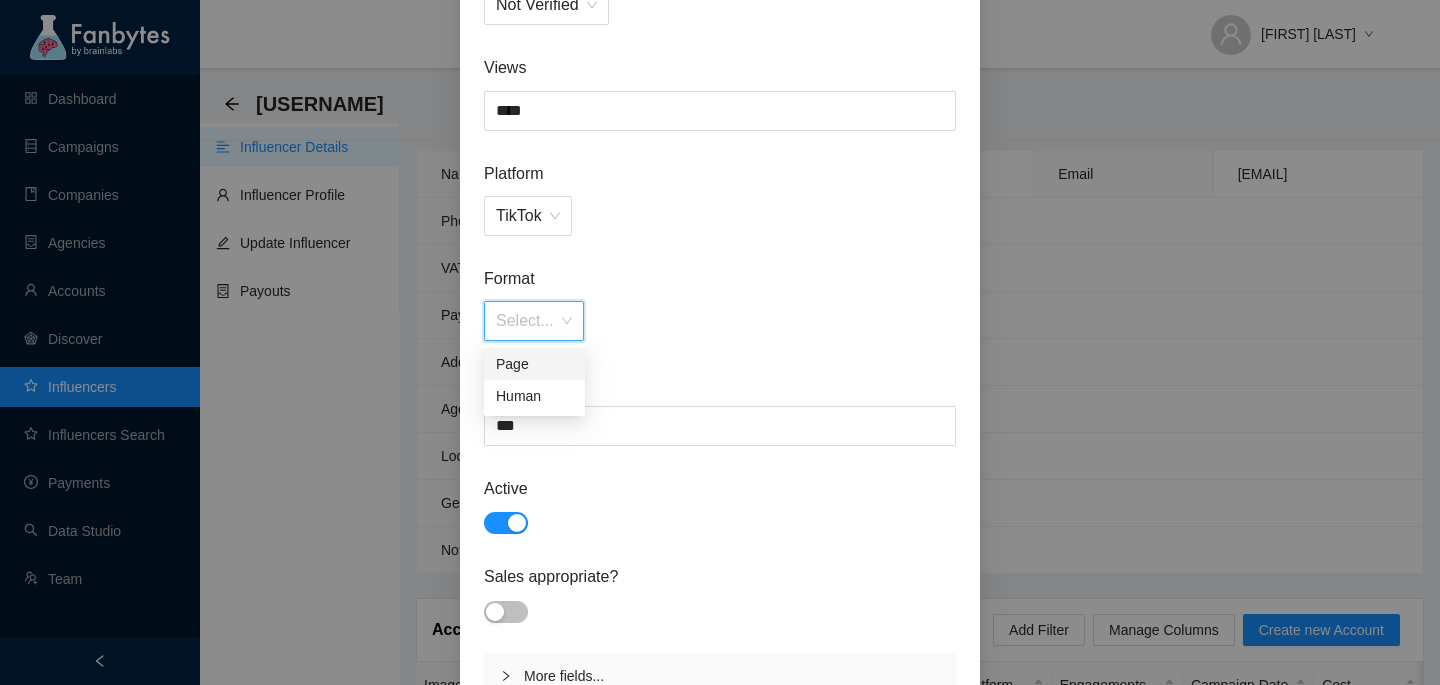 click on "Human" at bounding box center (534, 396) 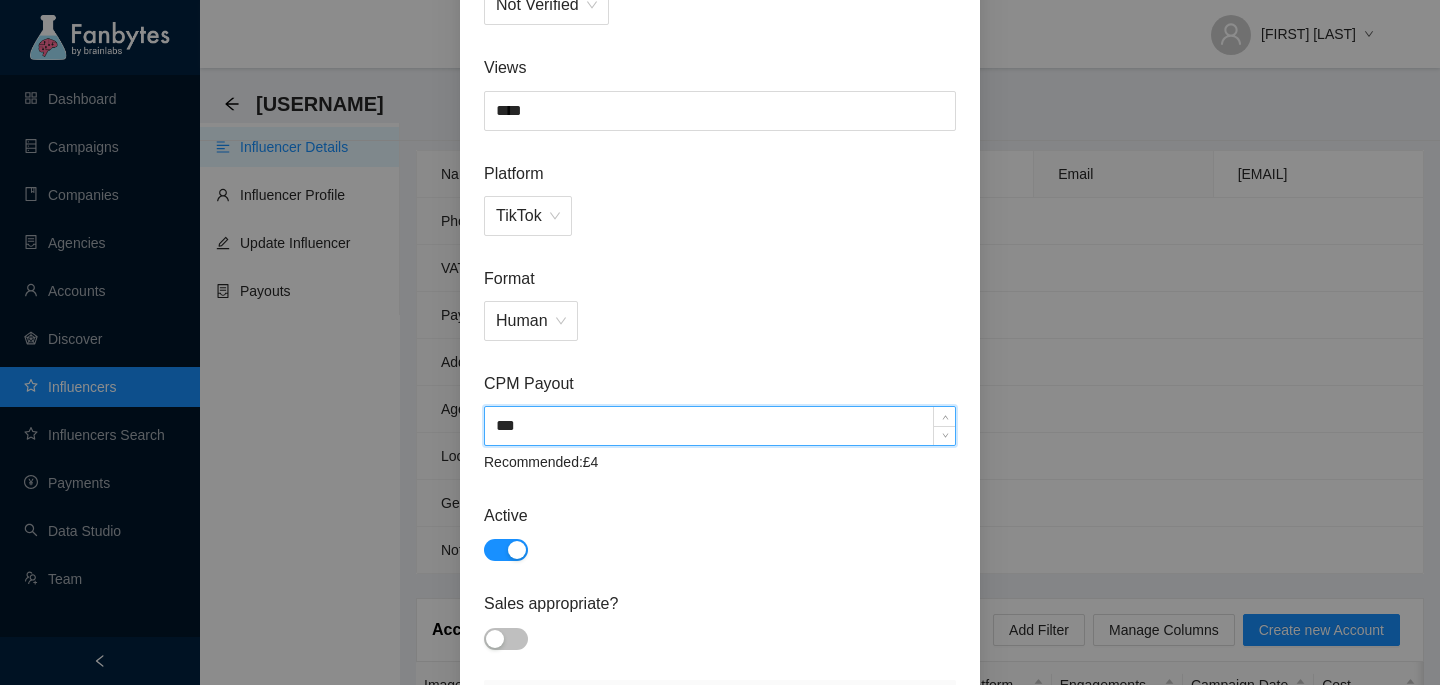 click on "***" at bounding box center [720, 426] 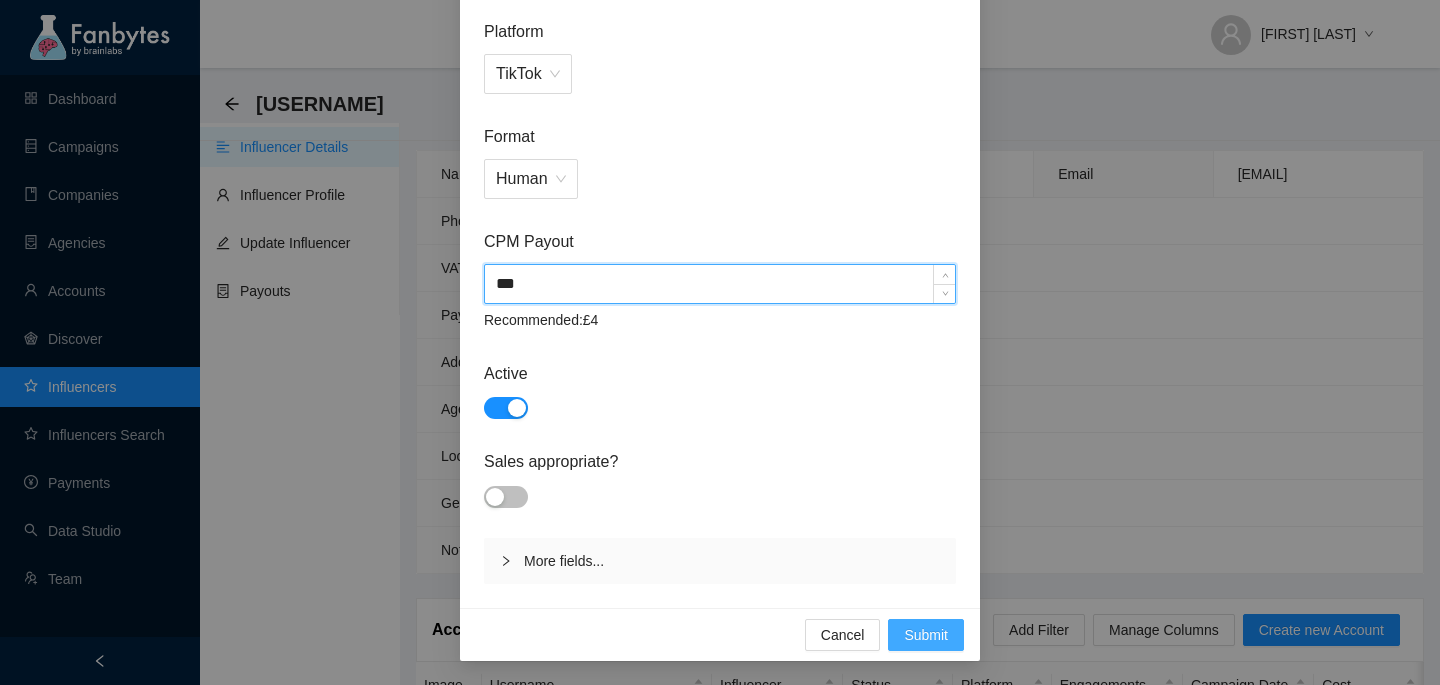type on "***" 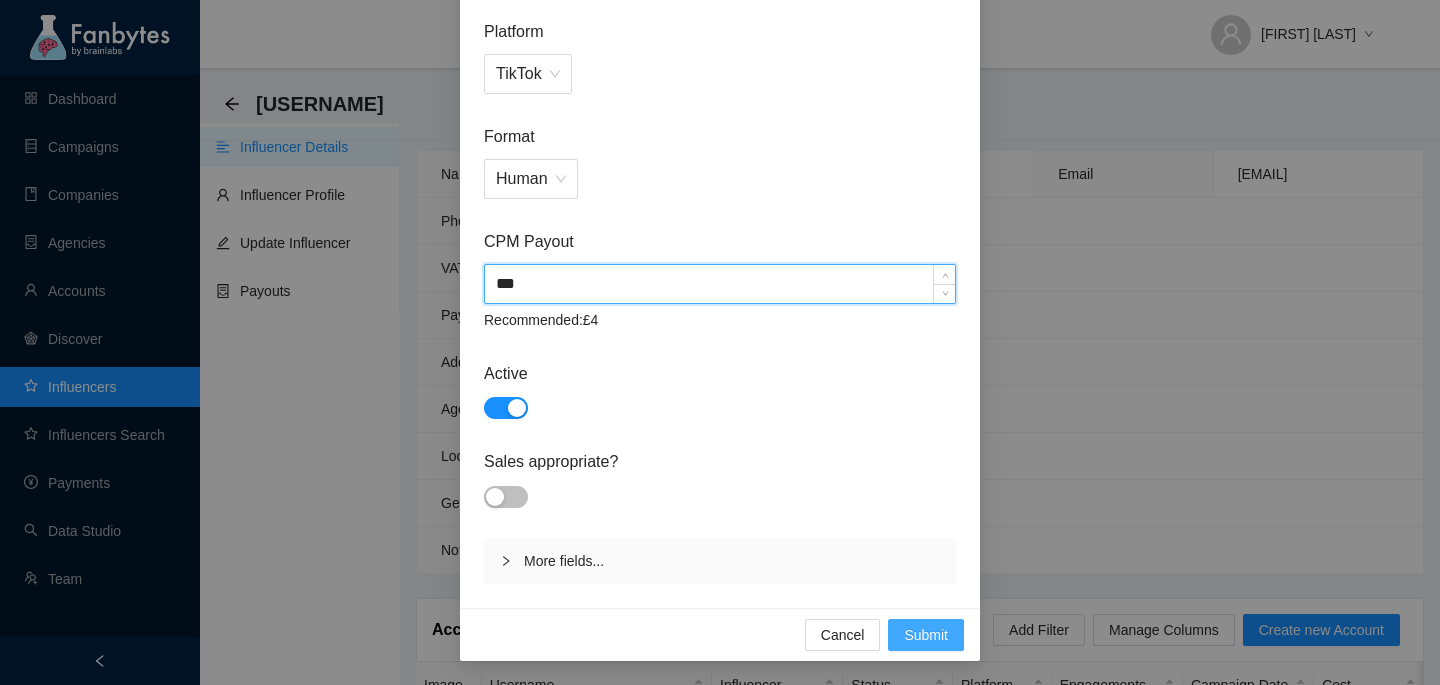 click on "Submit" at bounding box center (926, 635) 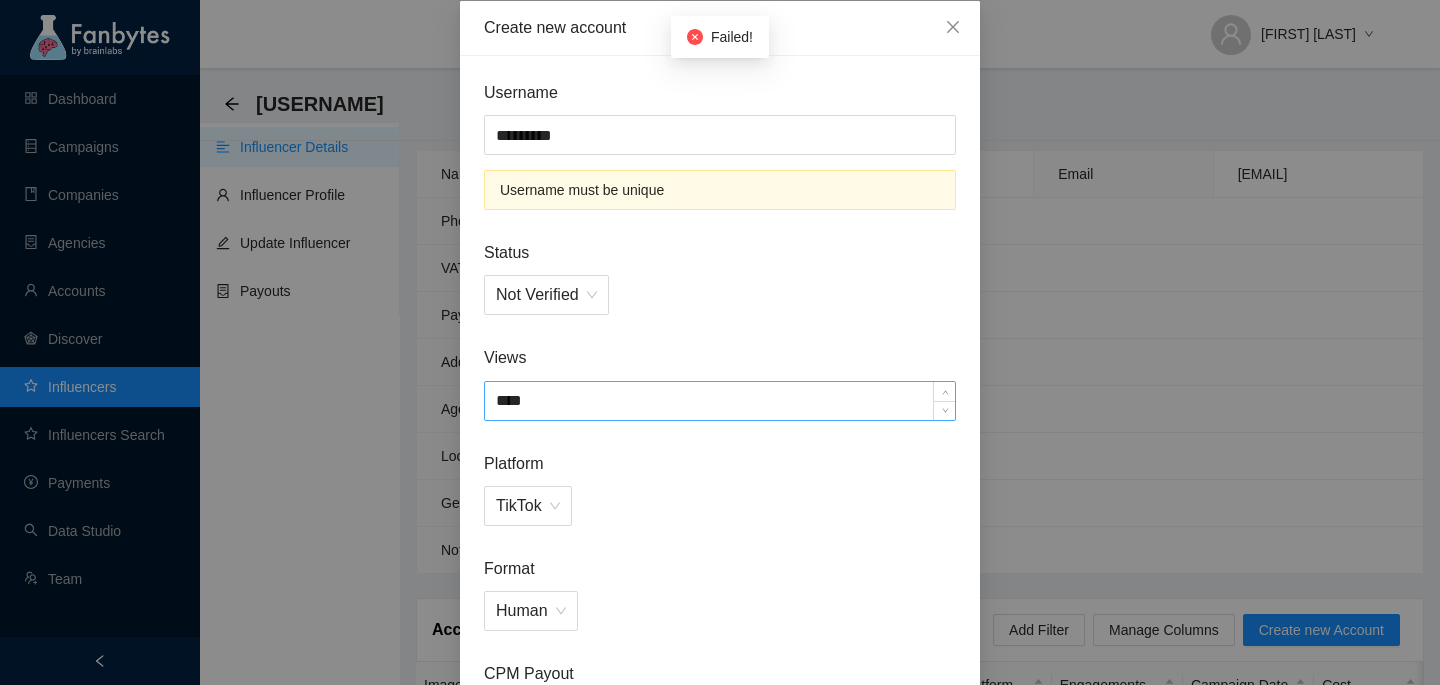 scroll, scrollTop: 0, scrollLeft: 0, axis: both 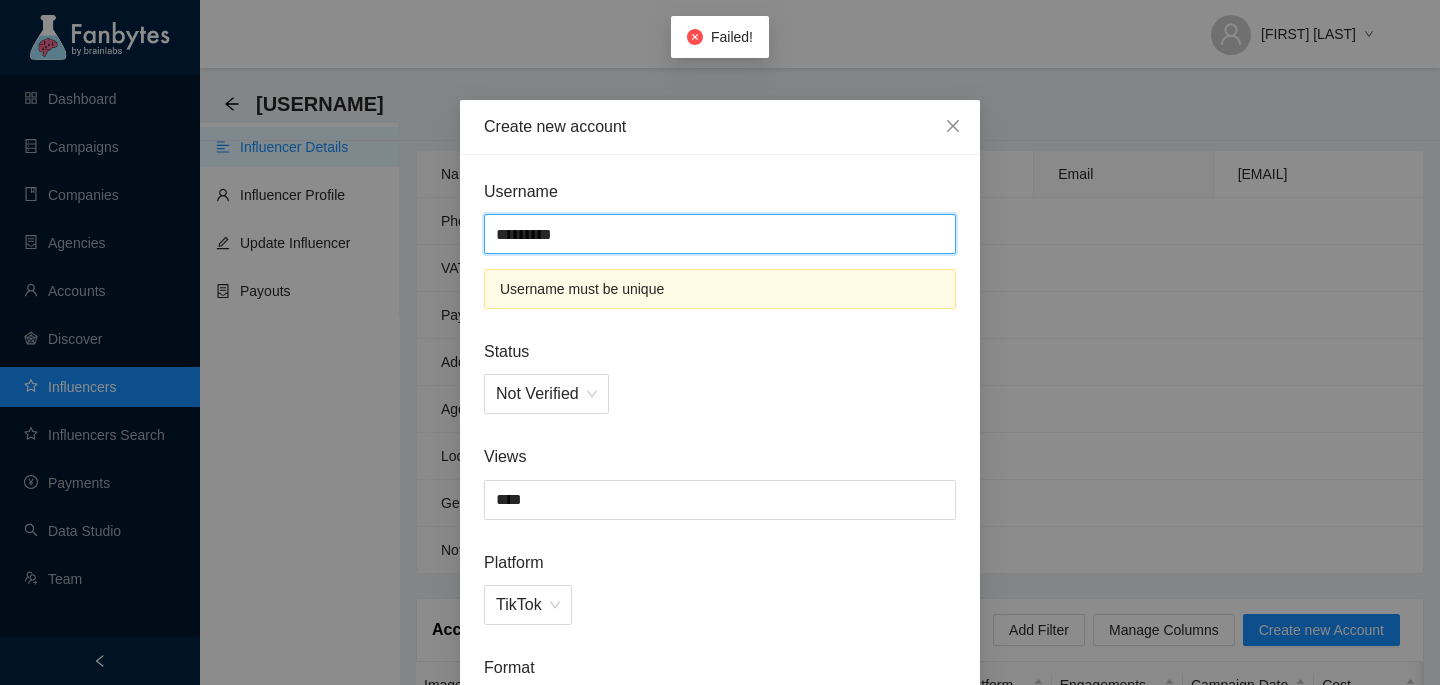 click on "*********" at bounding box center [720, 234] 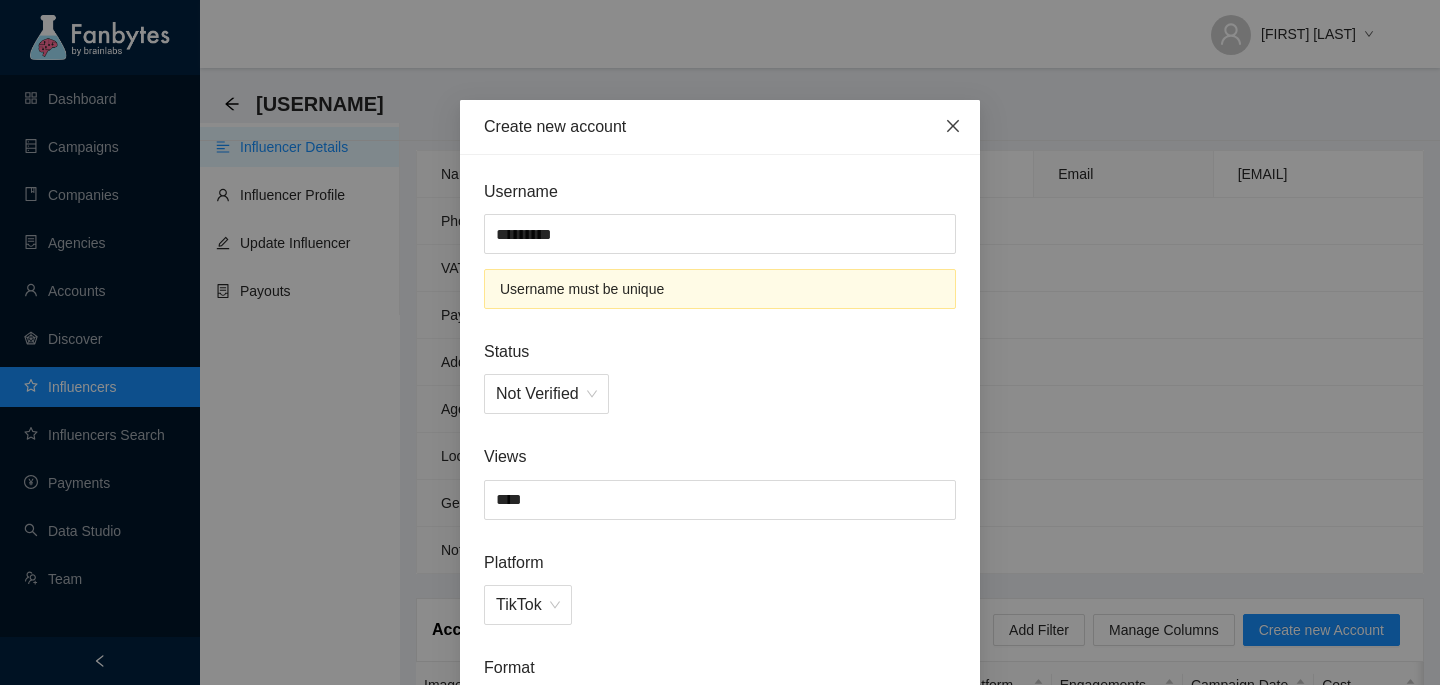 click at bounding box center [953, 127] 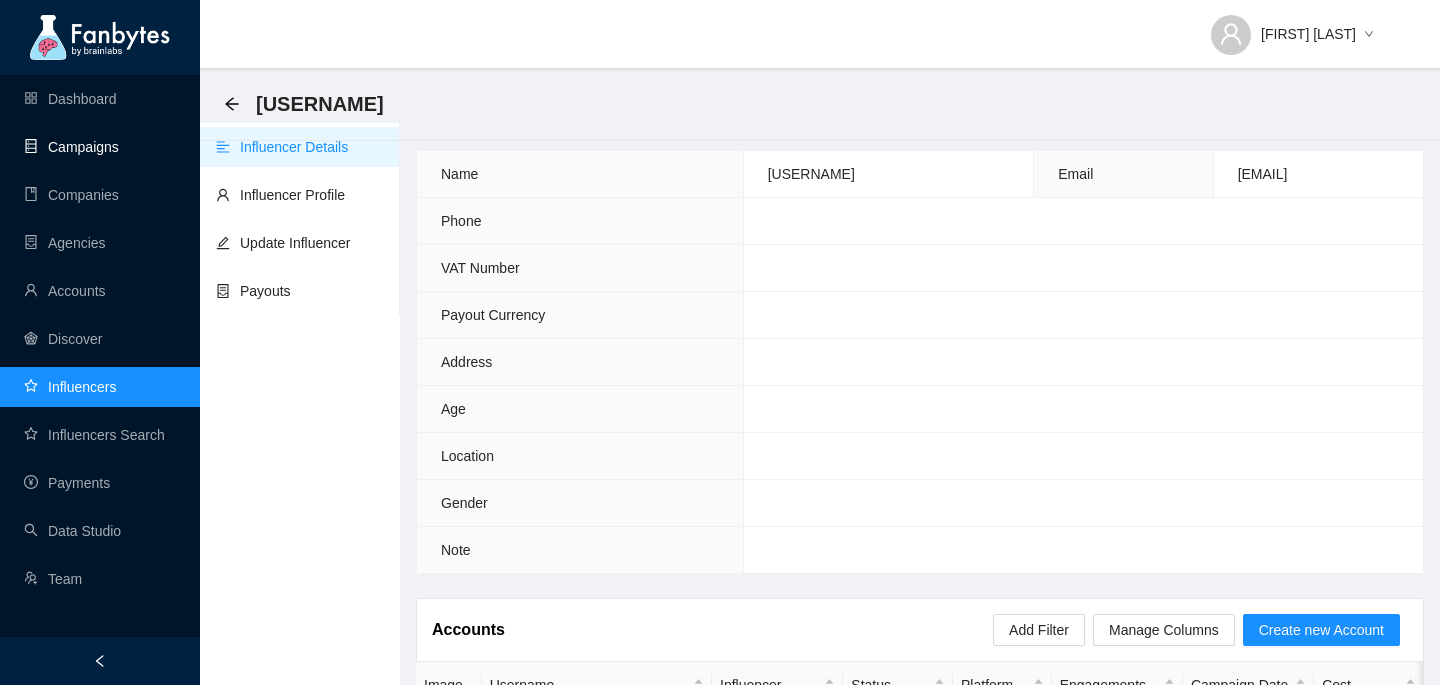 click on "Campaigns" at bounding box center [71, 147] 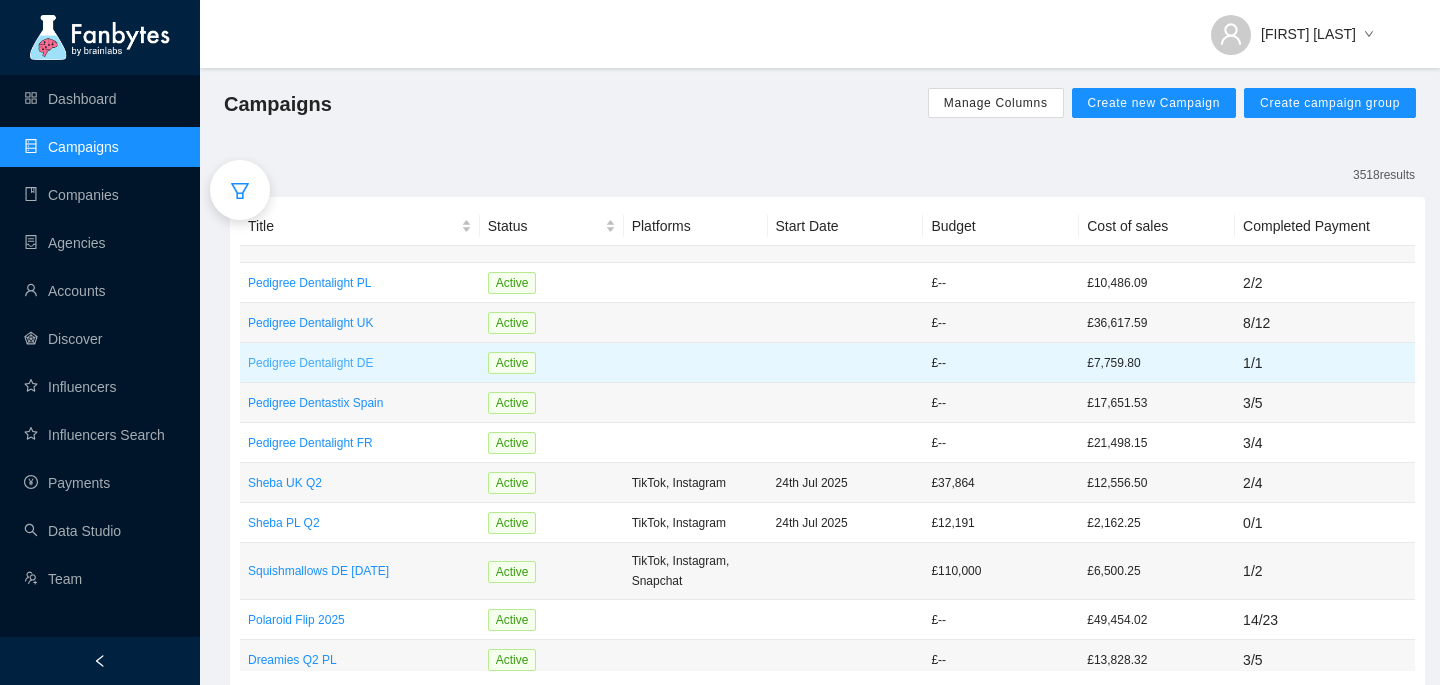 click on "Pedigree Dentalight DE" at bounding box center [360, 363] 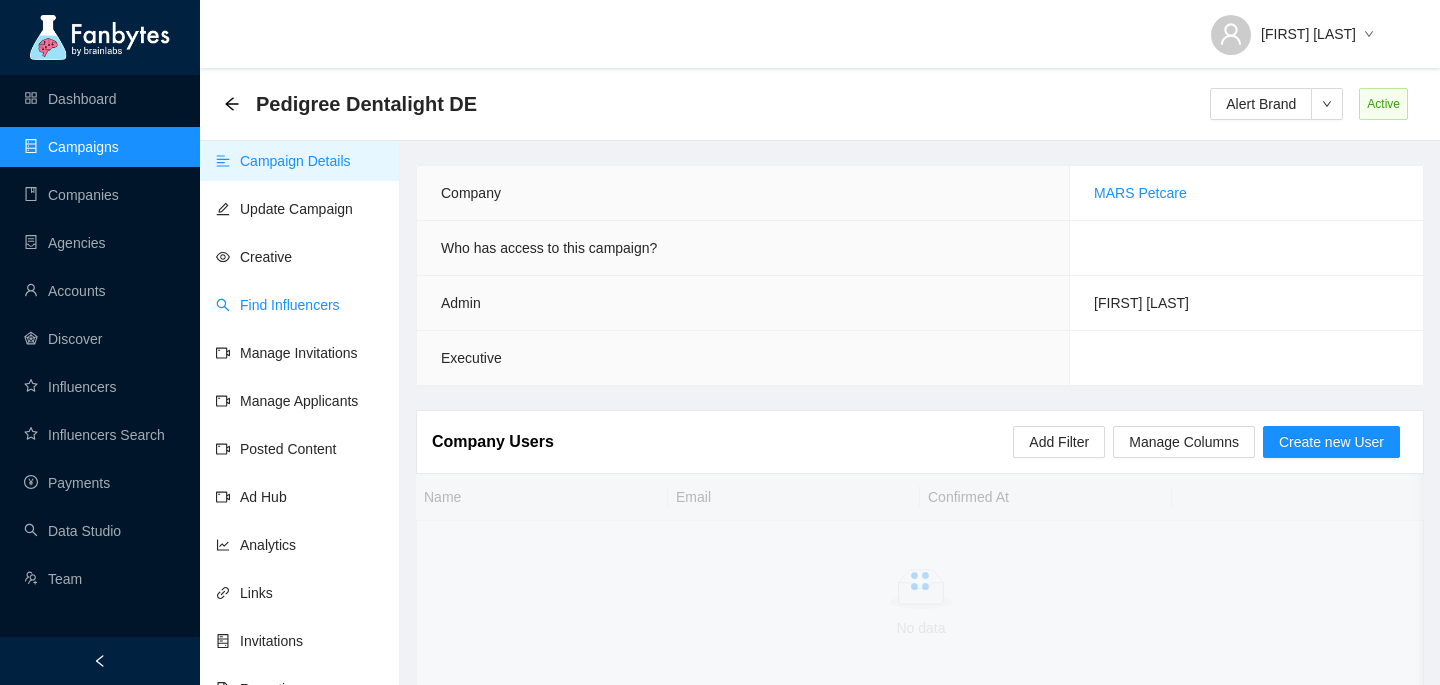 click on "Find Influencers" at bounding box center [278, 305] 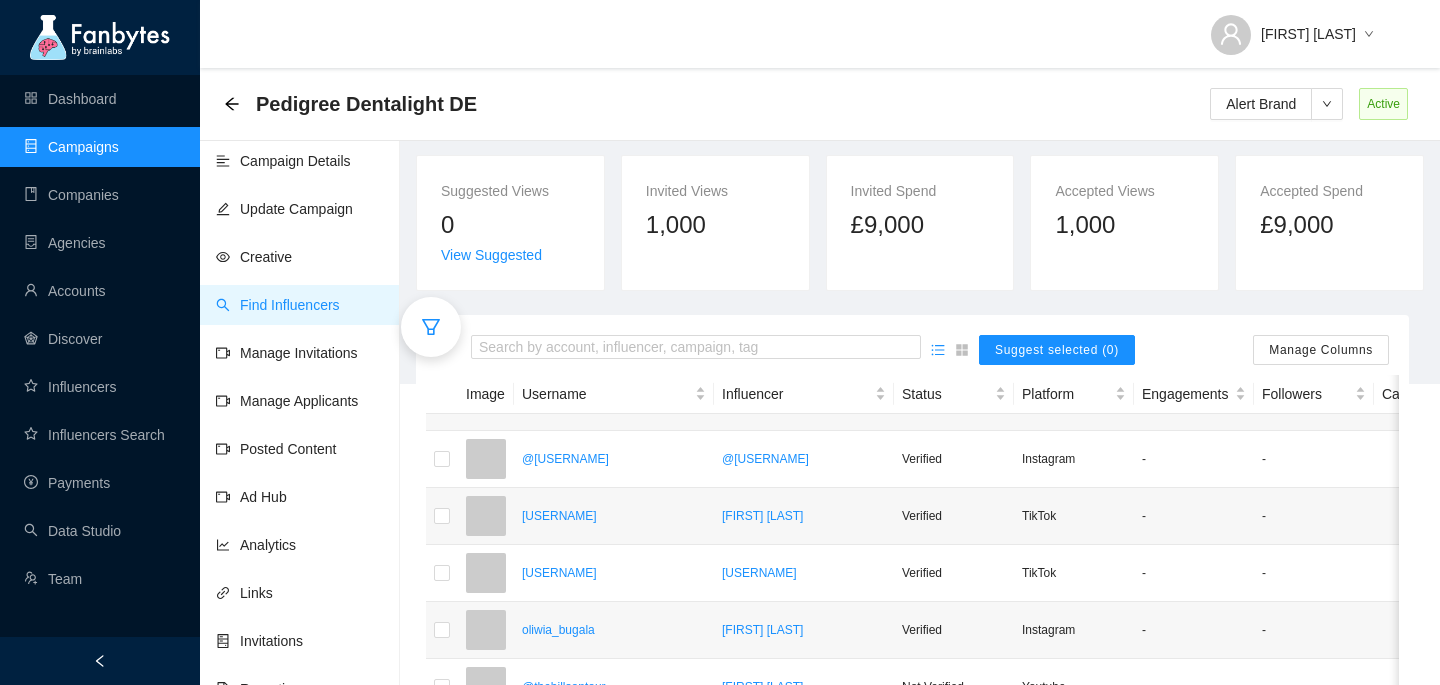 scroll, scrollTop: 404, scrollLeft: 0, axis: vertical 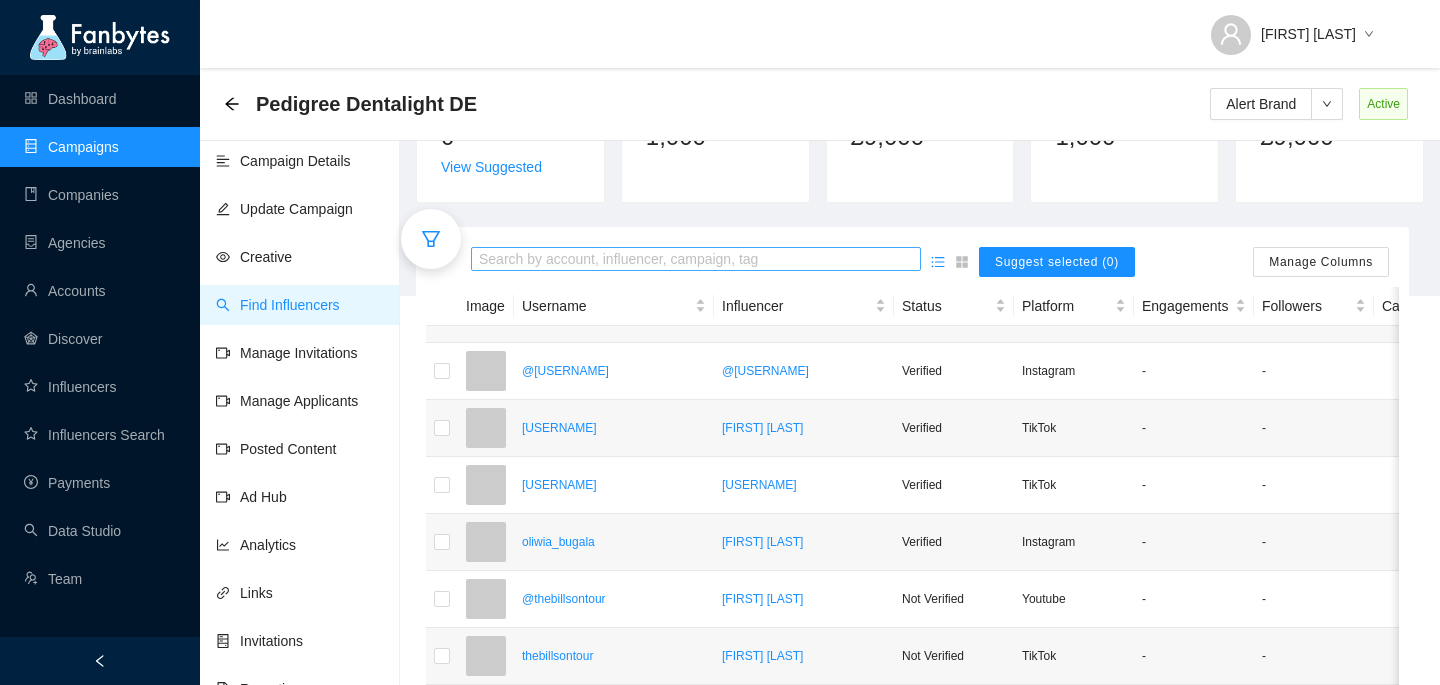 click at bounding box center (696, 260) 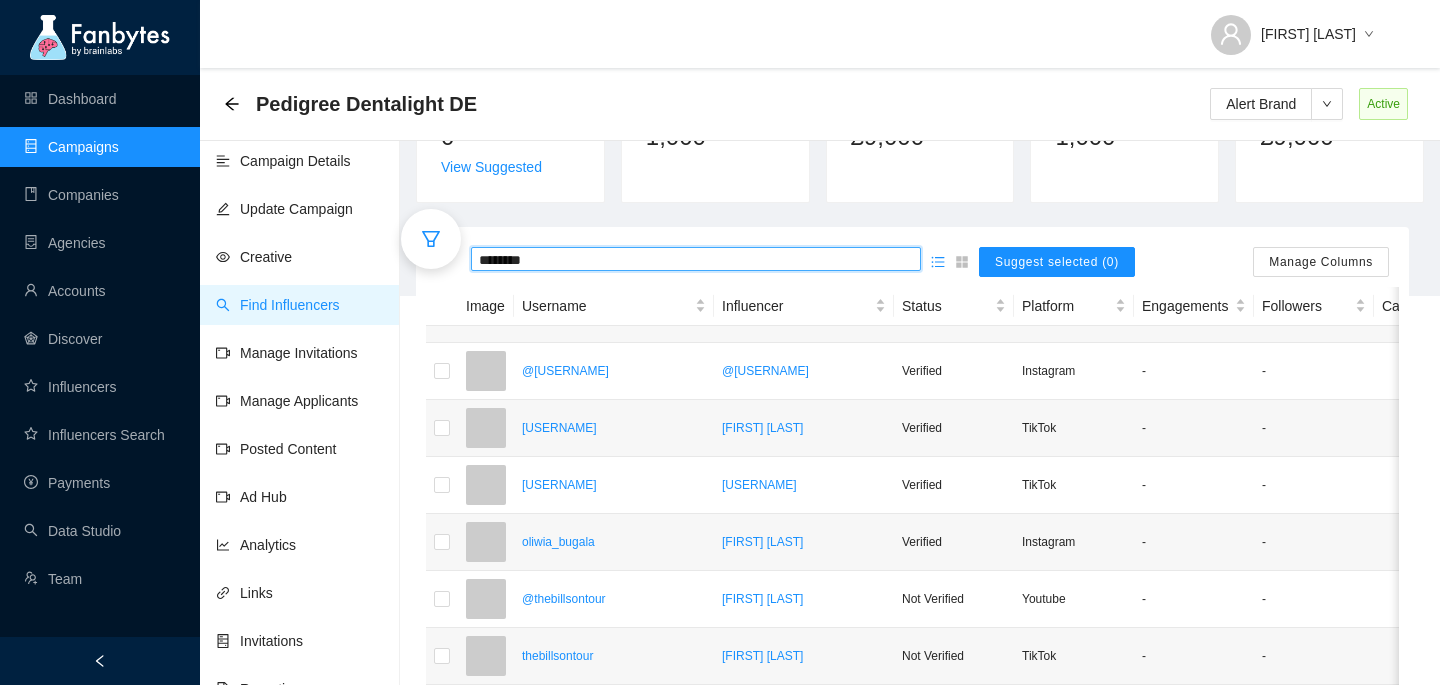type on "*********" 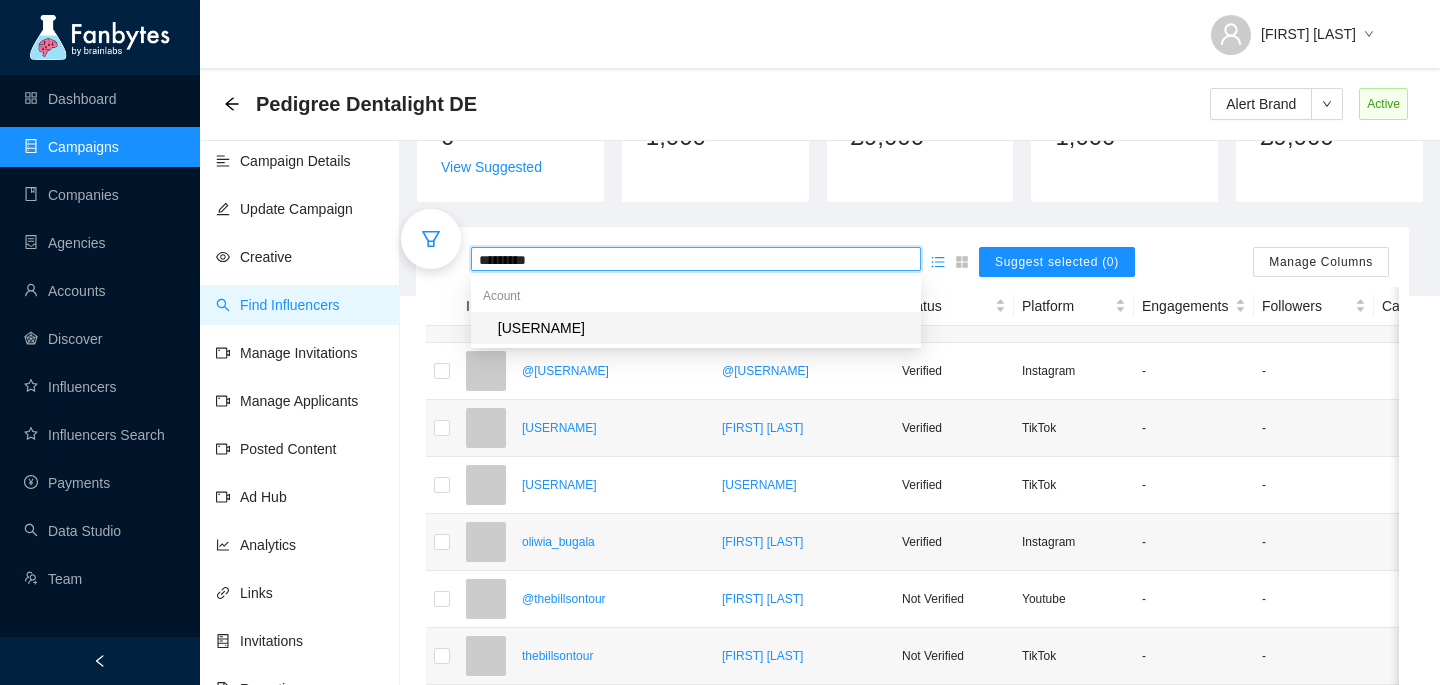click on "[USERNAME]" at bounding box center (702, 328) 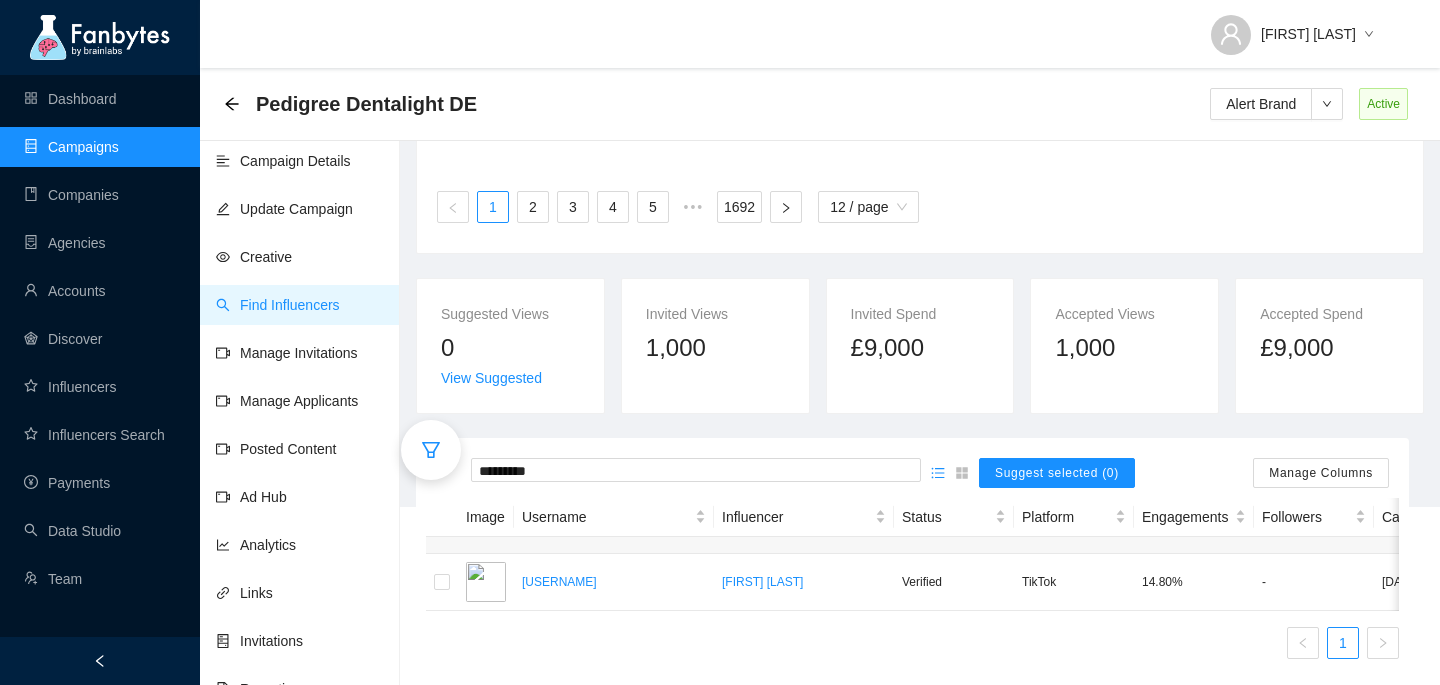 scroll, scrollTop: 214, scrollLeft: 0, axis: vertical 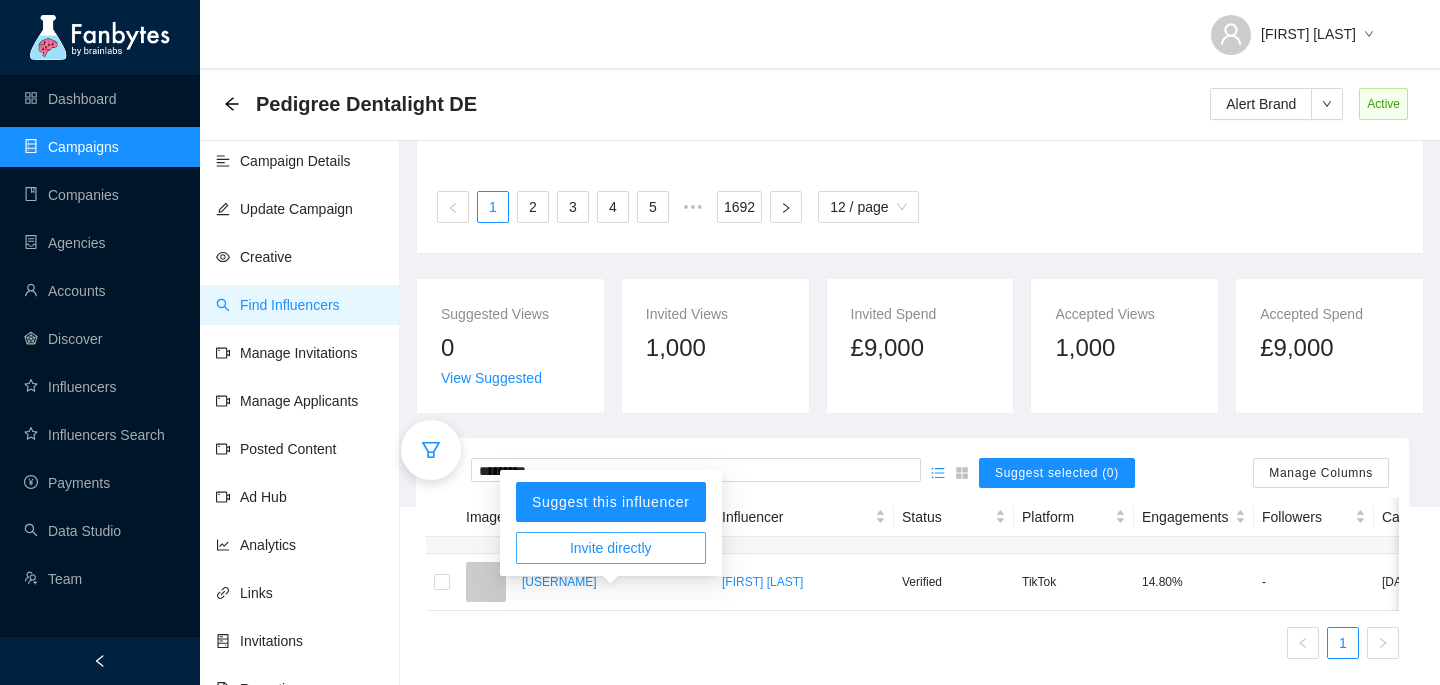 click on "Invite directly" at bounding box center (611, 548) 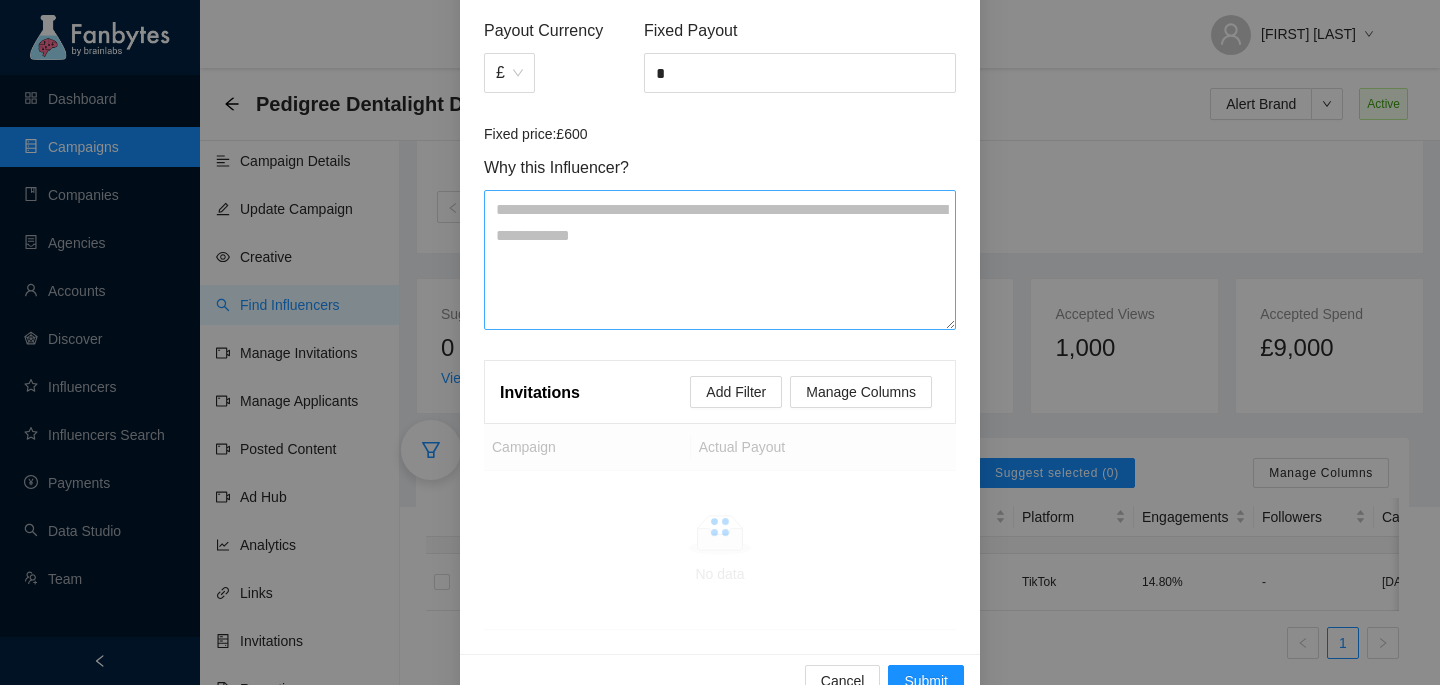 scroll, scrollTop: 265, scrollLeft: 0, axis: vertical 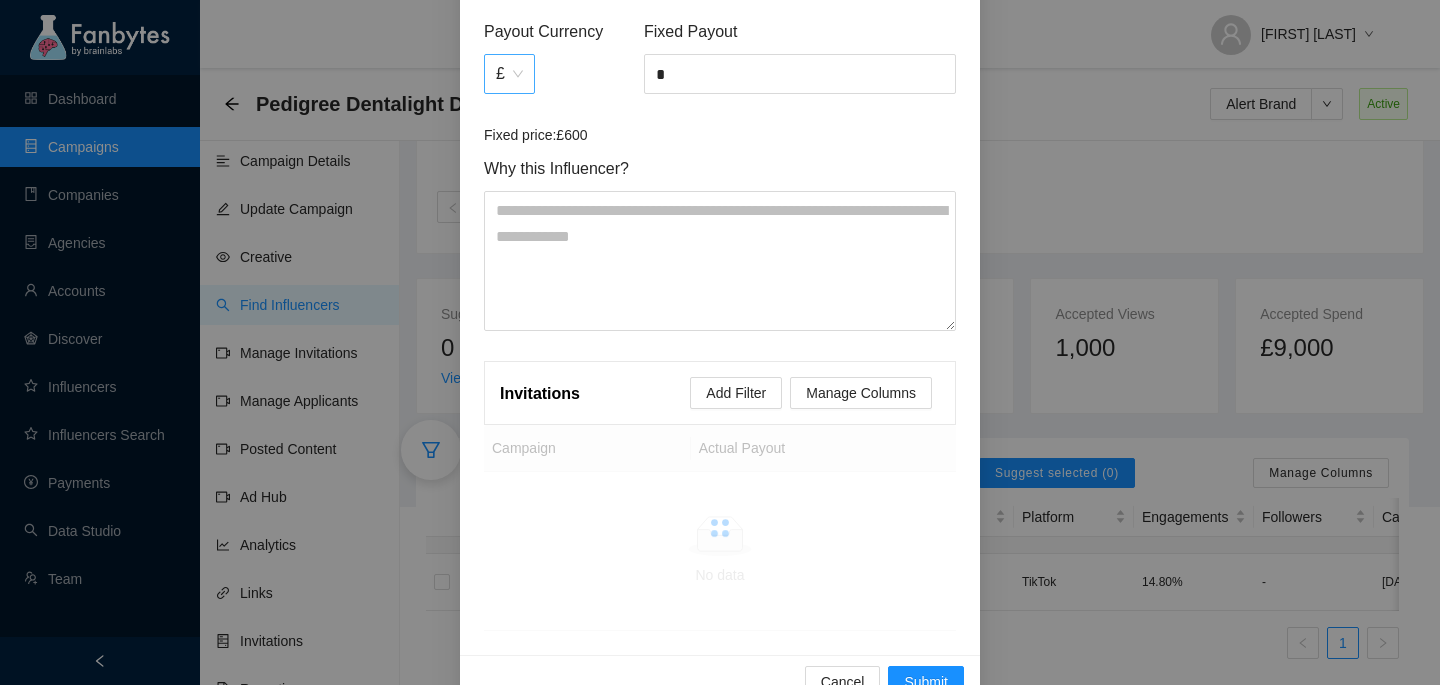 click on "£" at bounding box center (509, 74) 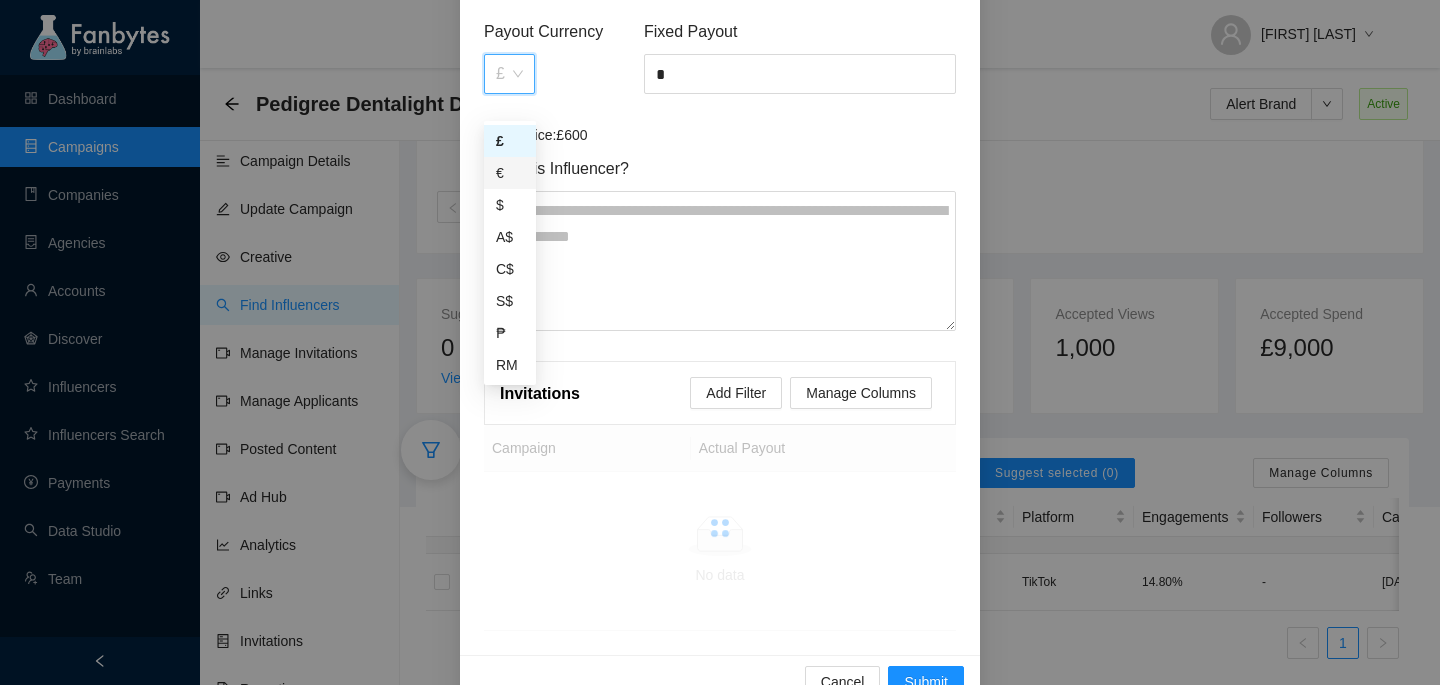 click on "€" at bounding box center [510, 173] 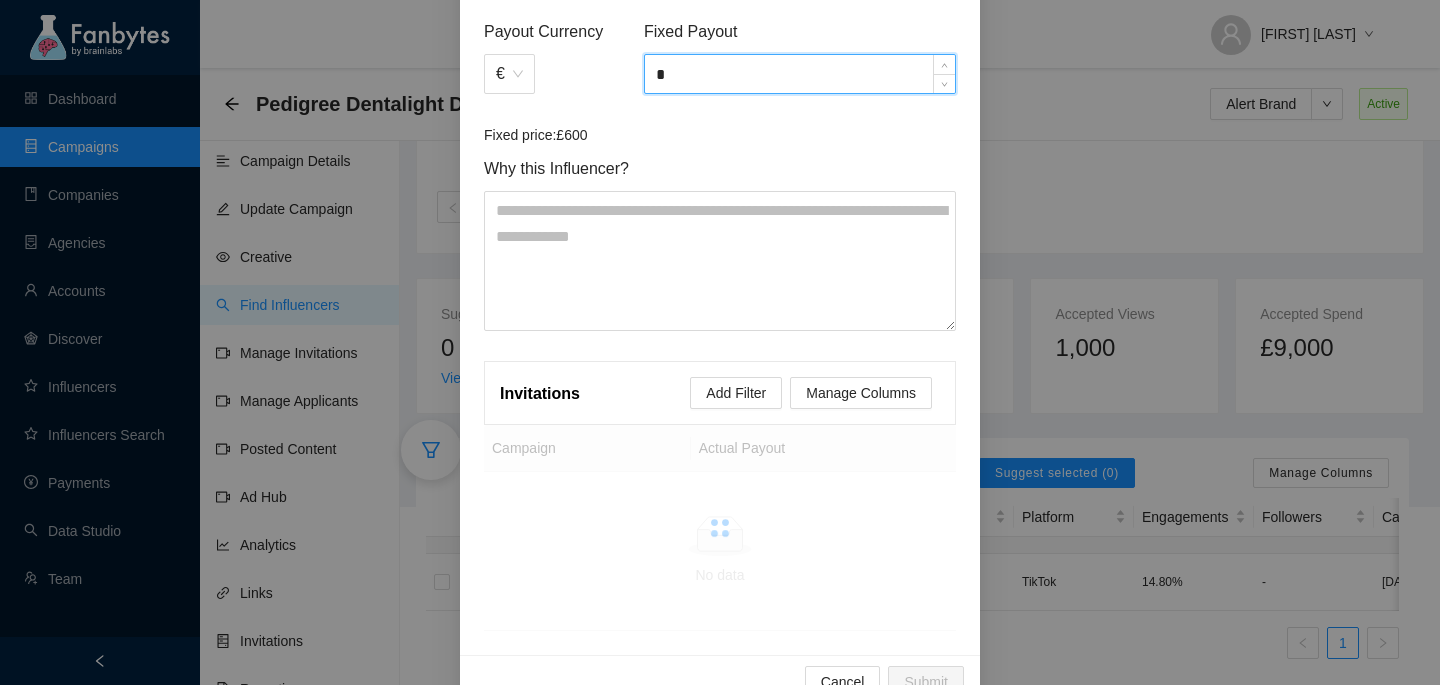 click on "*" at bounding box center [800, 74] 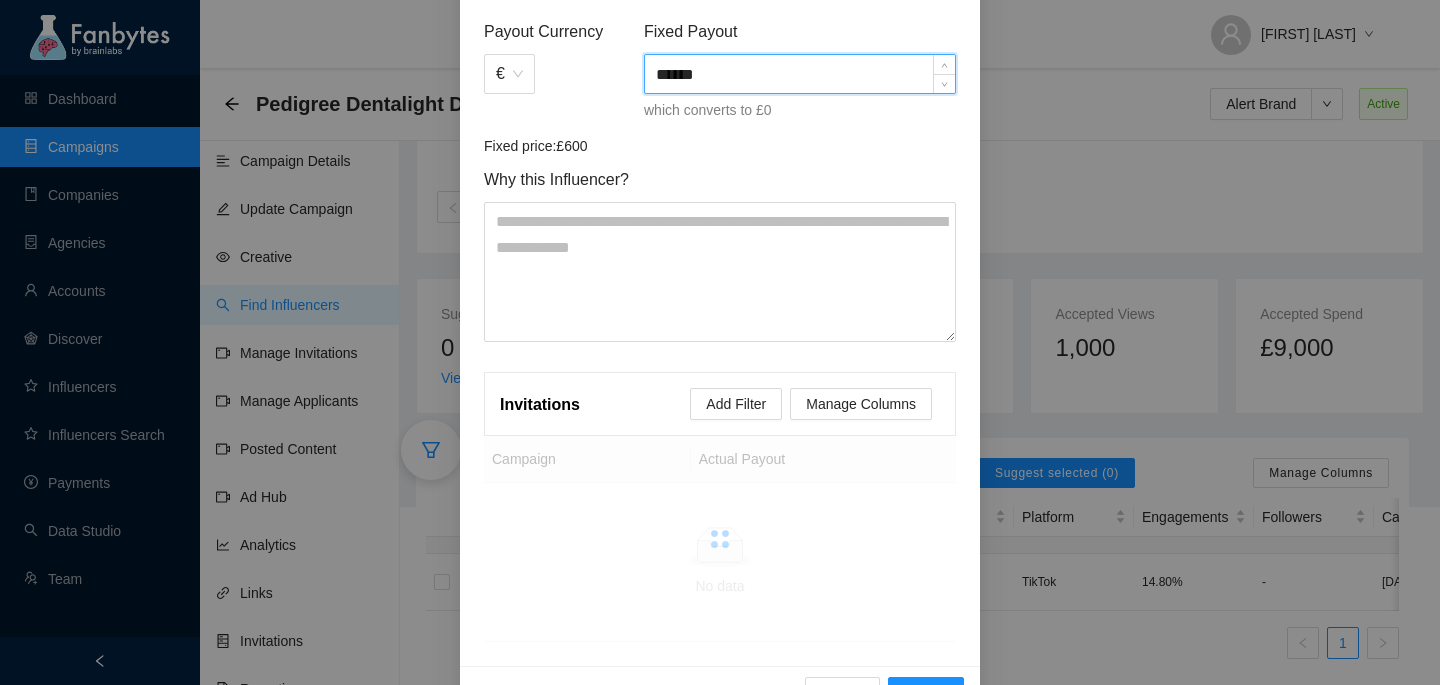 type on "******" 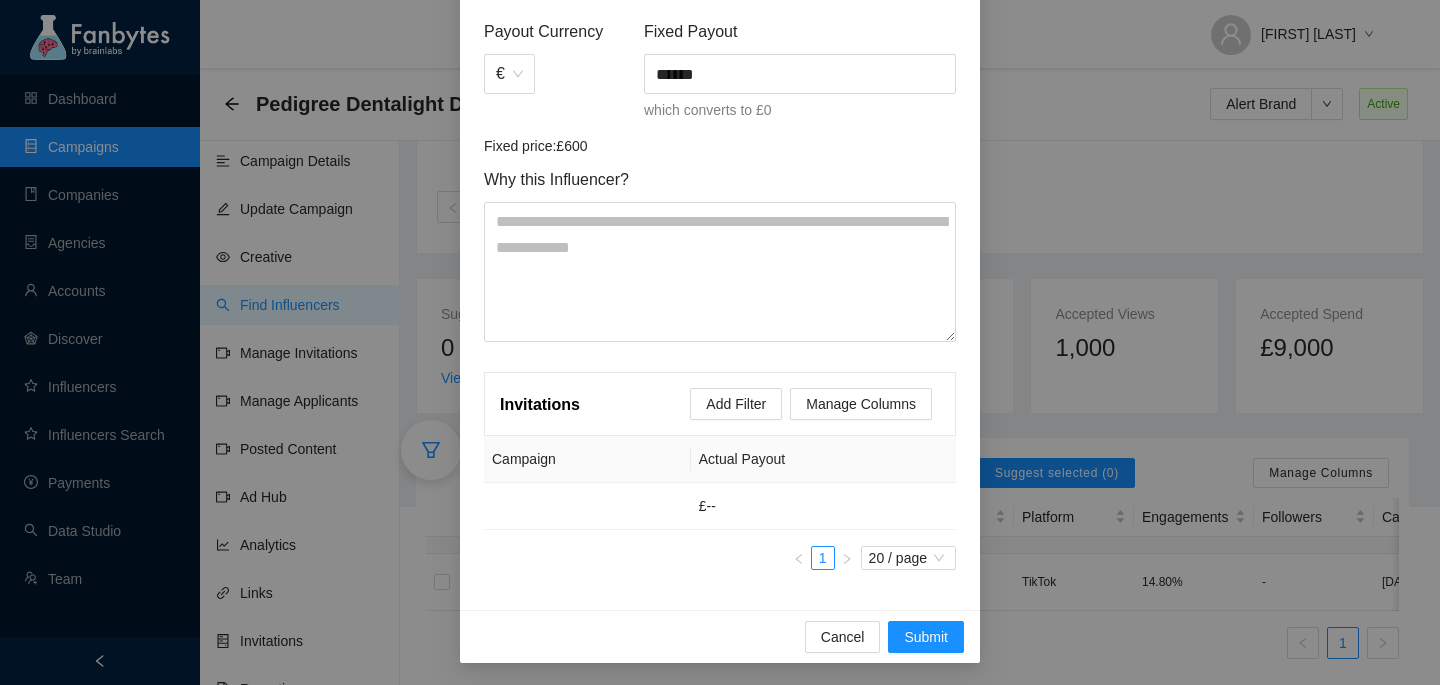 click on "Why this Influencer?" at bounding box center (720, 179) 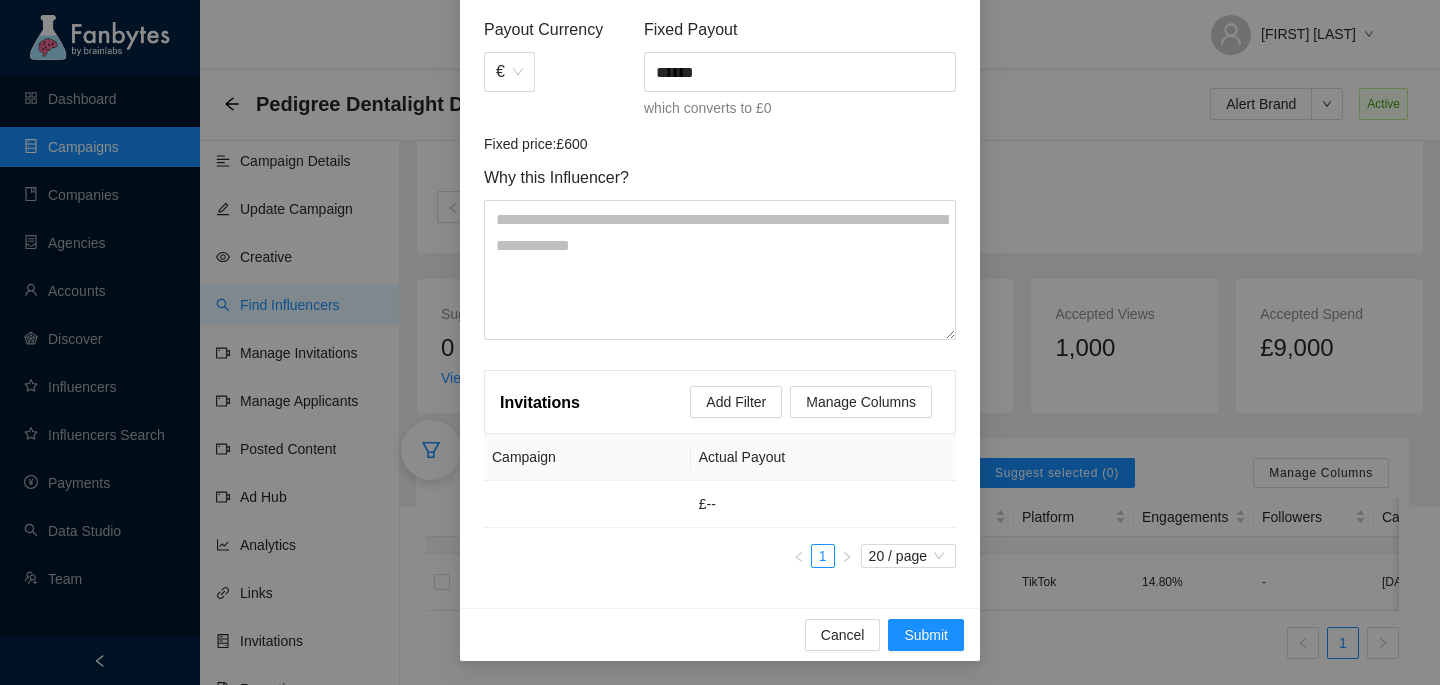 click on "Cancel Submit" at bounding box center (720, 634) 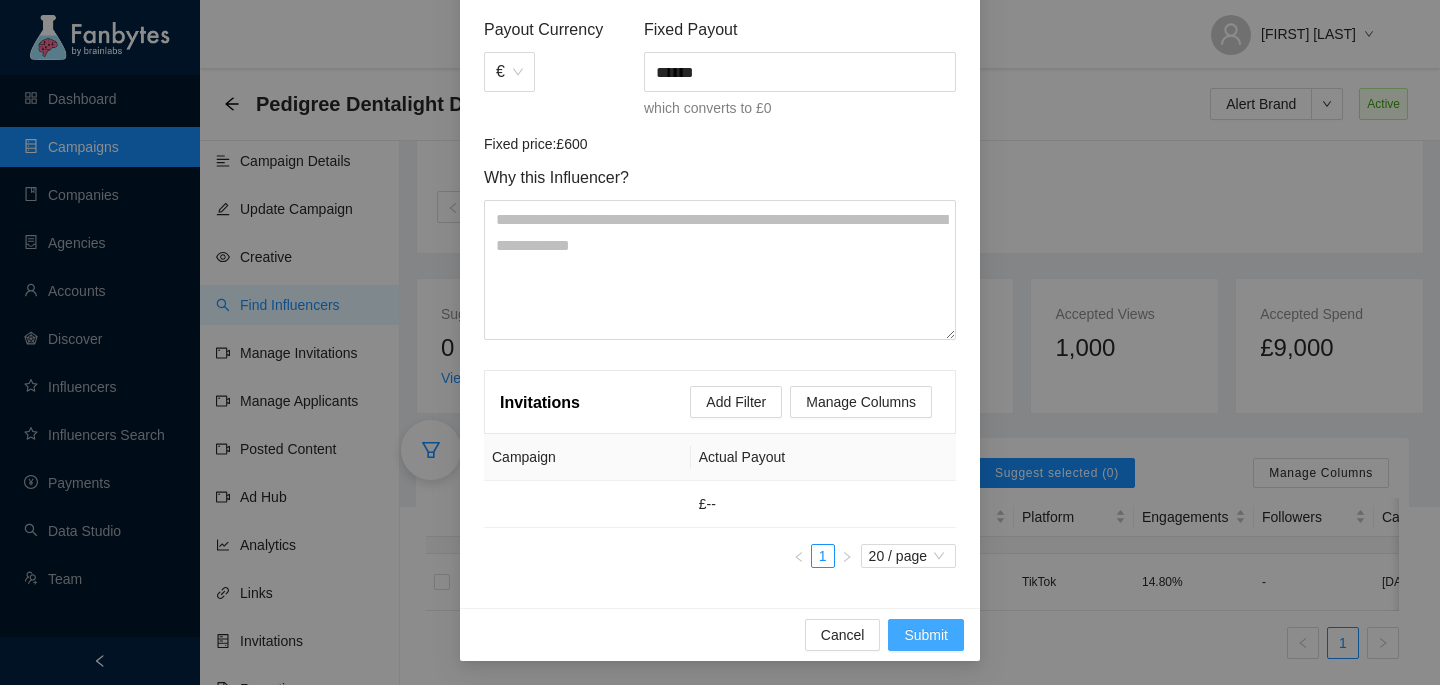 click on "Submit" at bounding box center [926, 635] 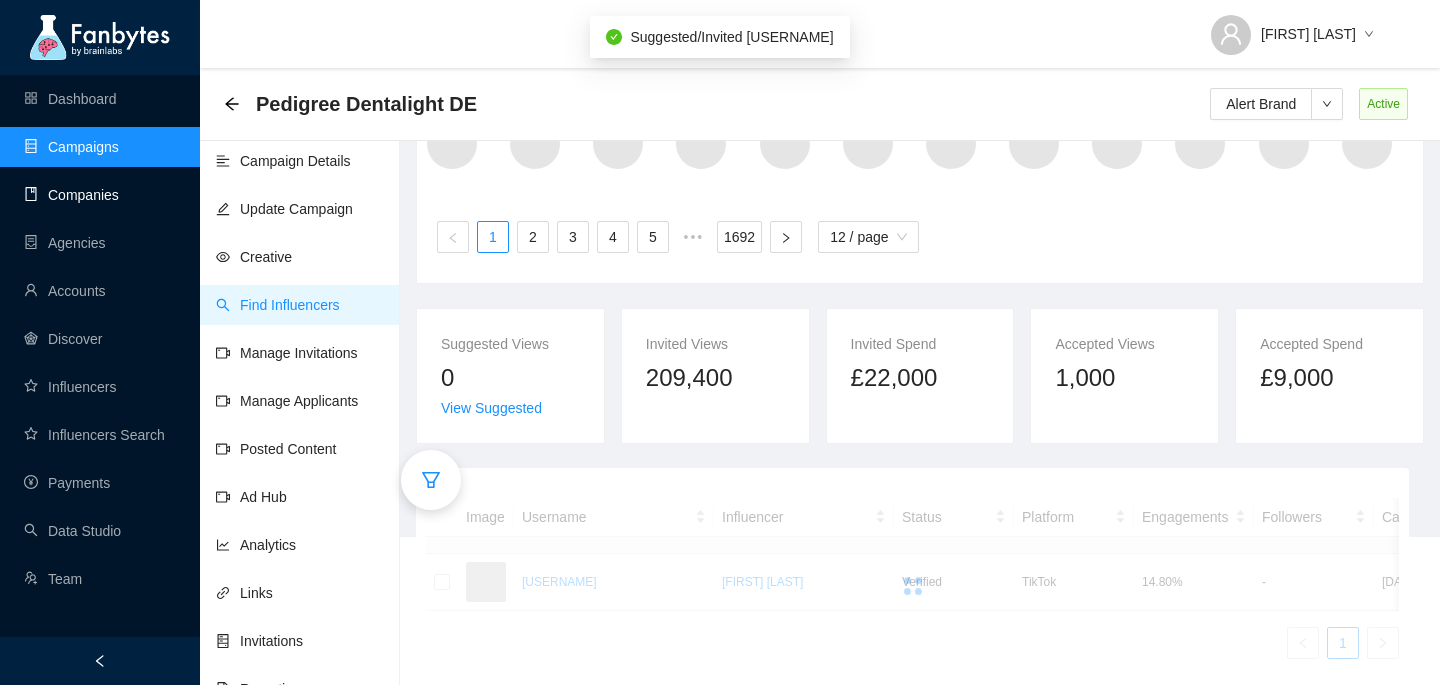 scroll, scrollTop: 214, scrollLeft: 0, axis: vertical 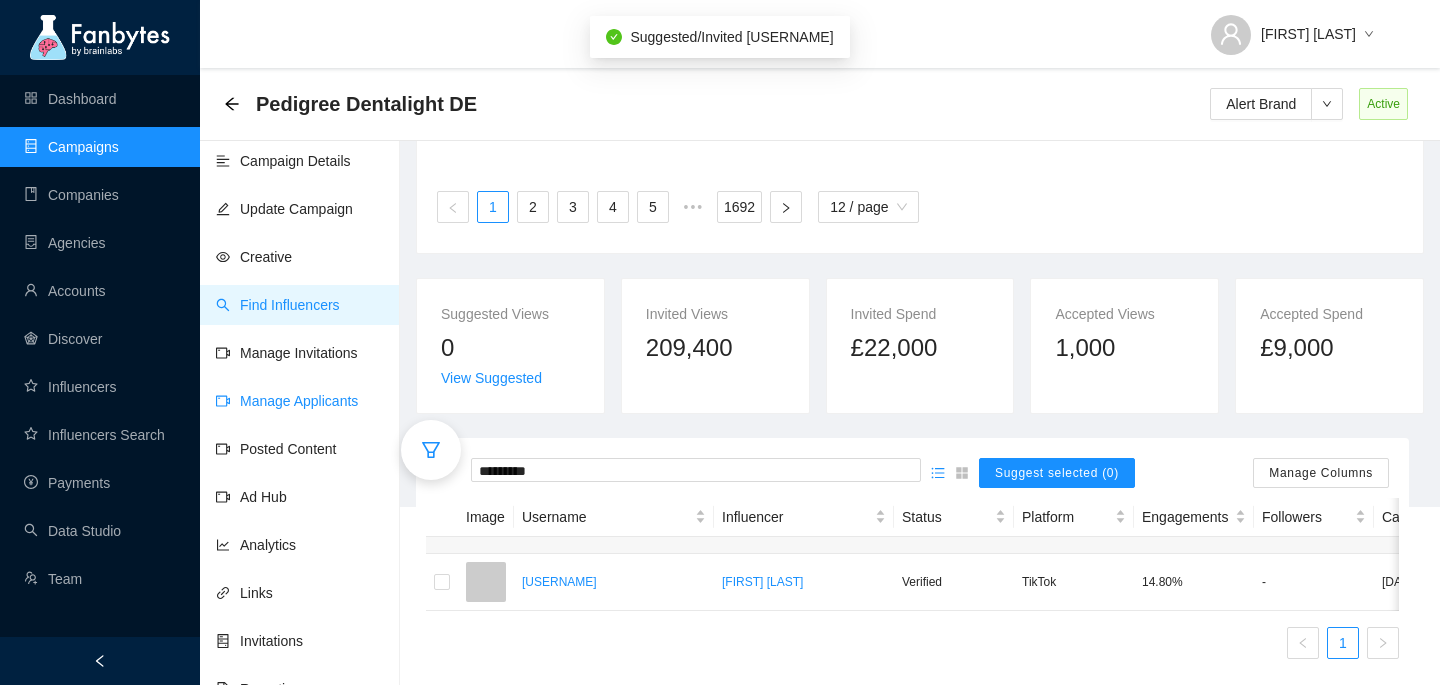 click on "Manage Applicants" at bounding box center [287, 401] 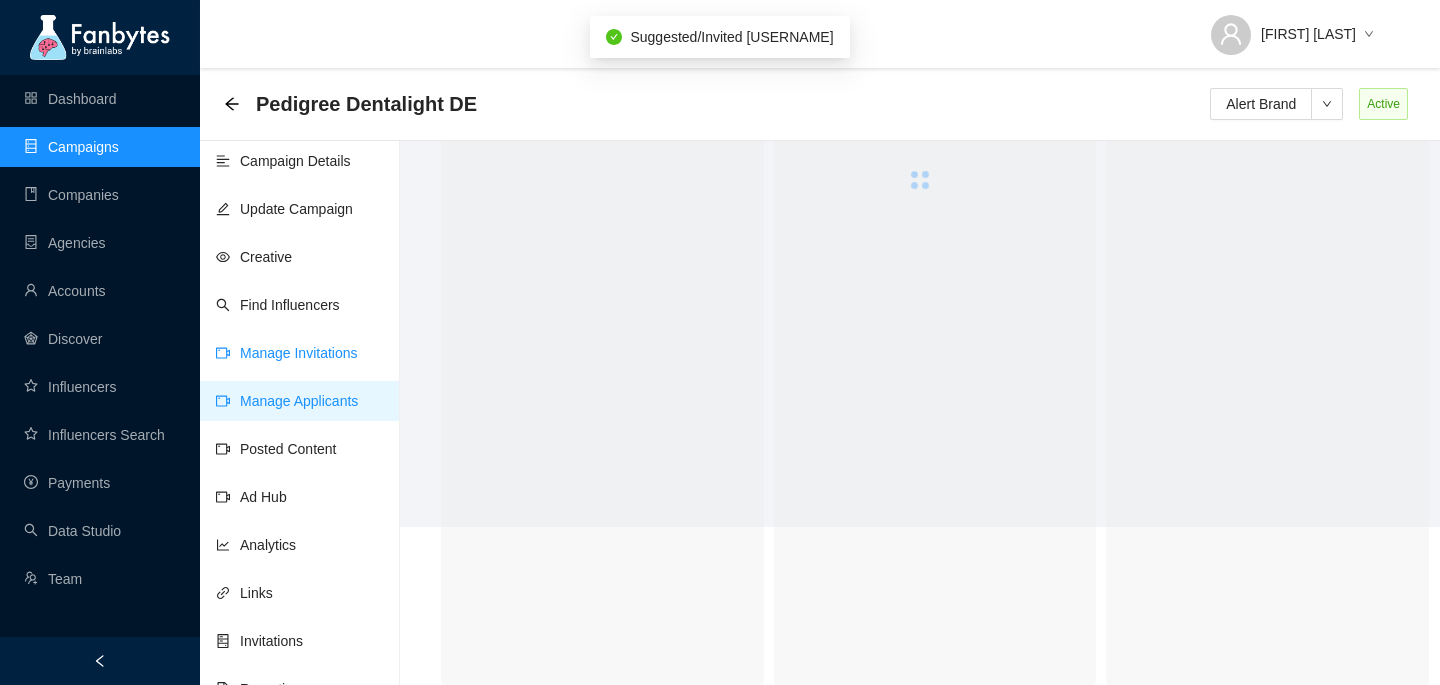 click on "Manage Invitations" at bounding box center [287, 353] 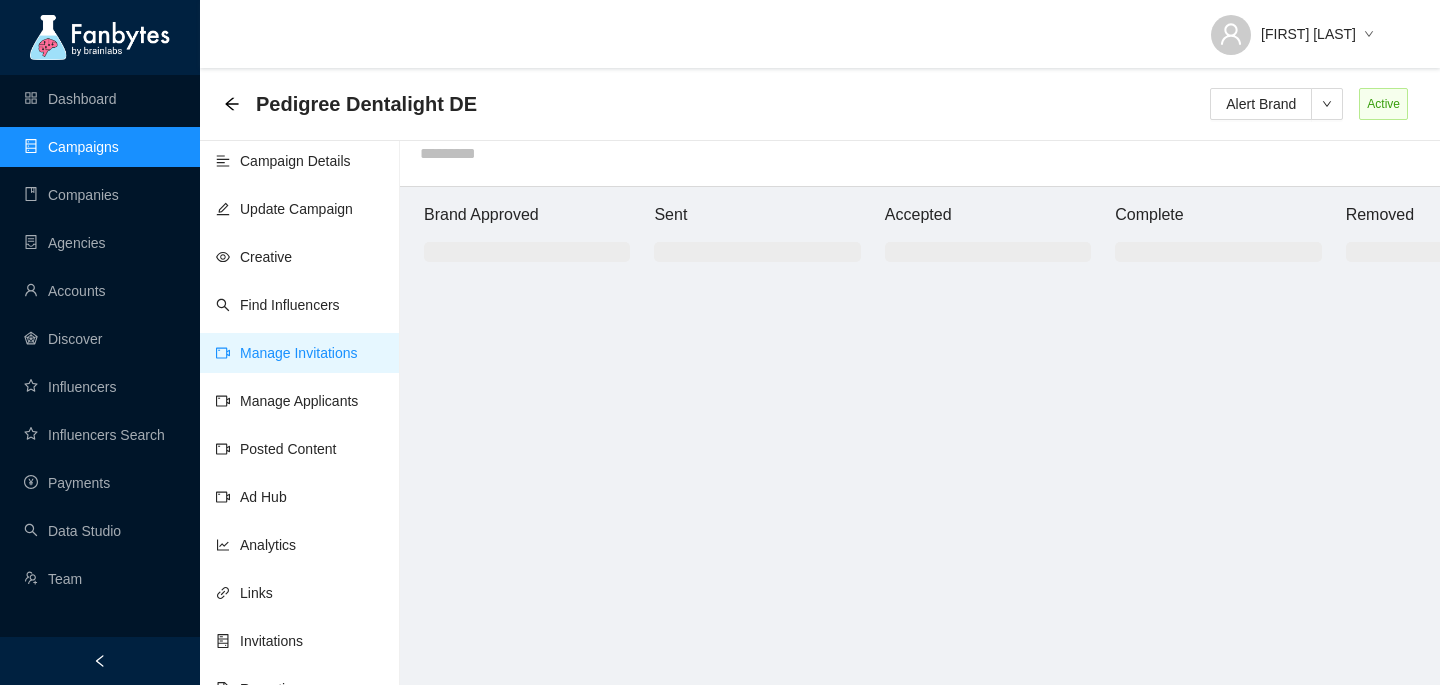scroll, scrollTop: 20, scrollLeft: 0, axis: vertical 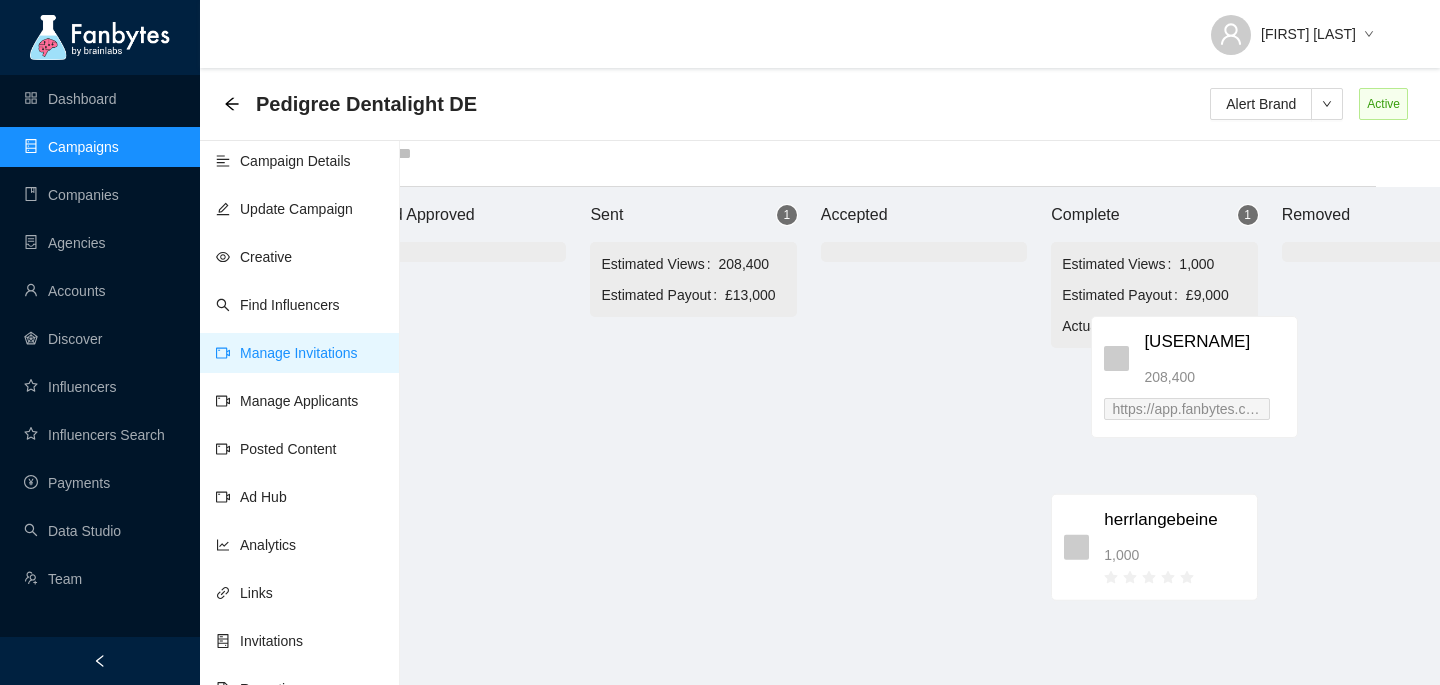 drag, startPoint x: 777, startPoint y: 365, endPoint x: 1218, endPoint y: 340, distance: 441.70804 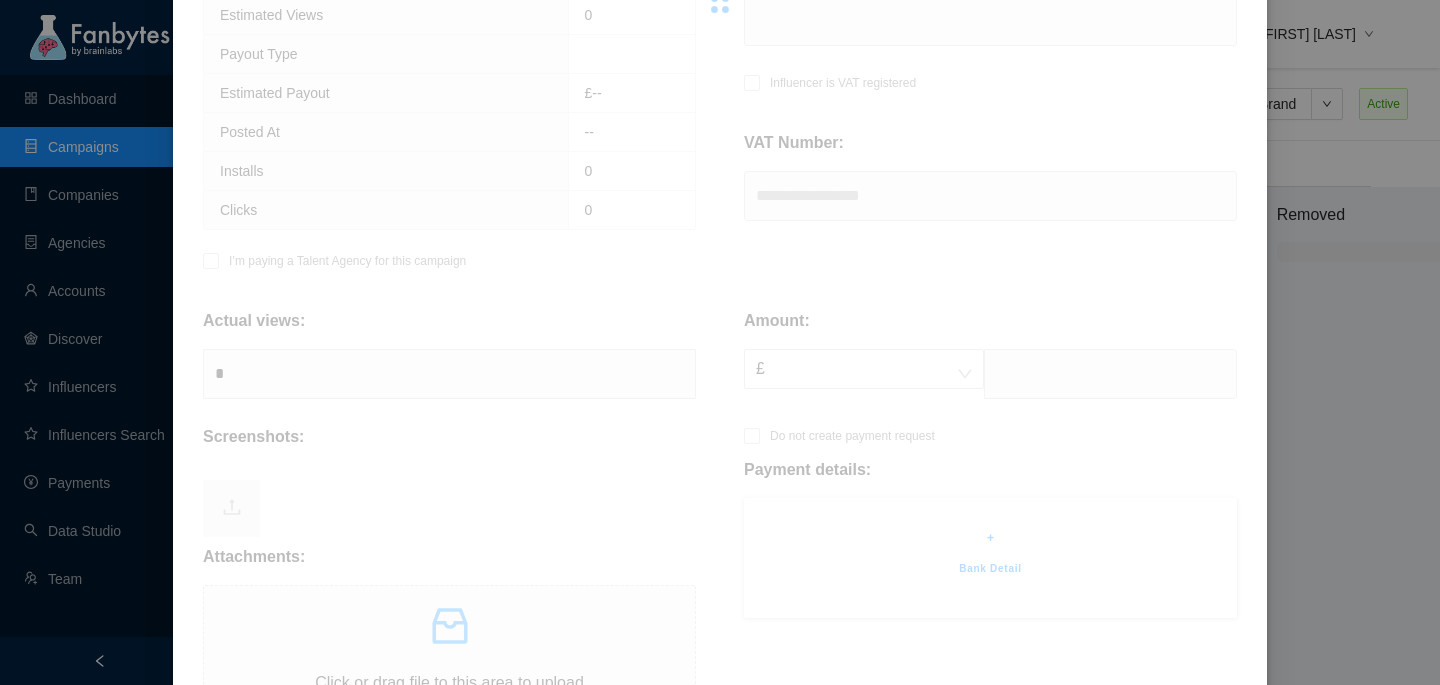 scroll, scrollTop: 563, scrollLeft: 0, axis: vertical 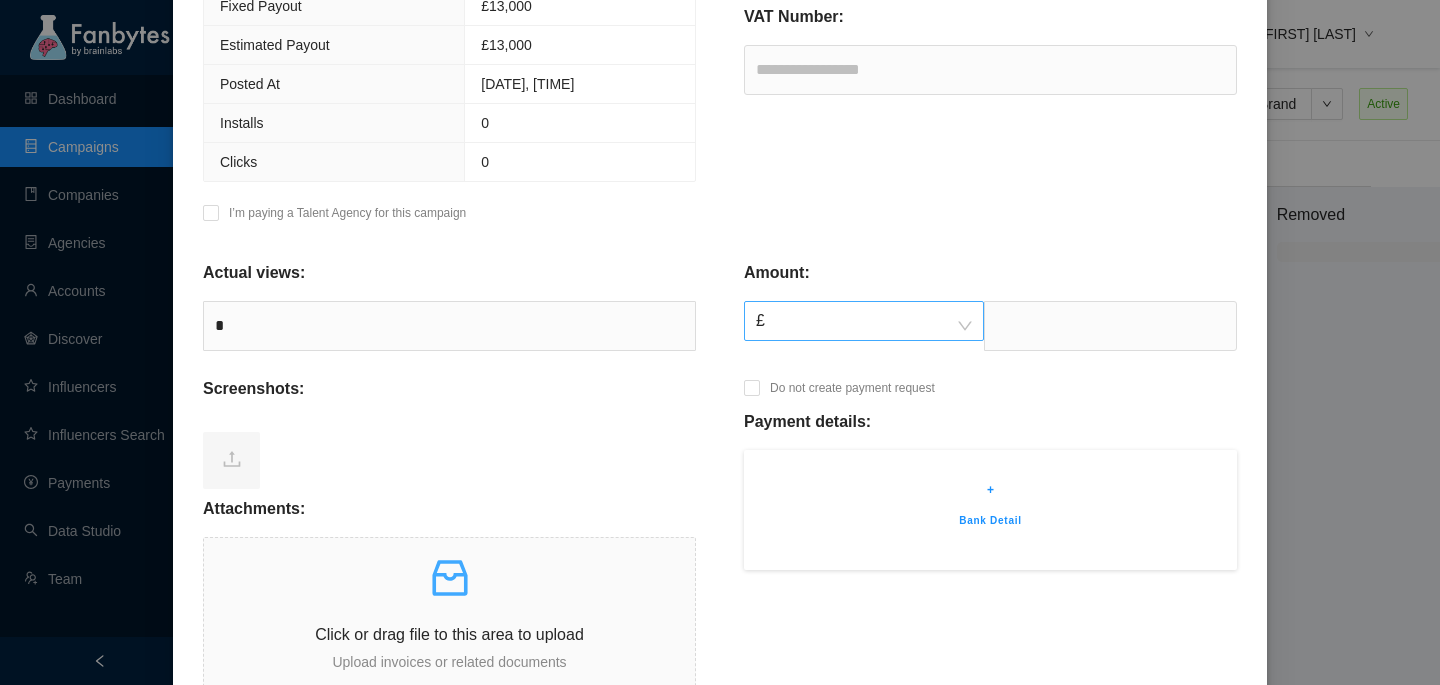 click on "£" at bounding box center (864, 321) 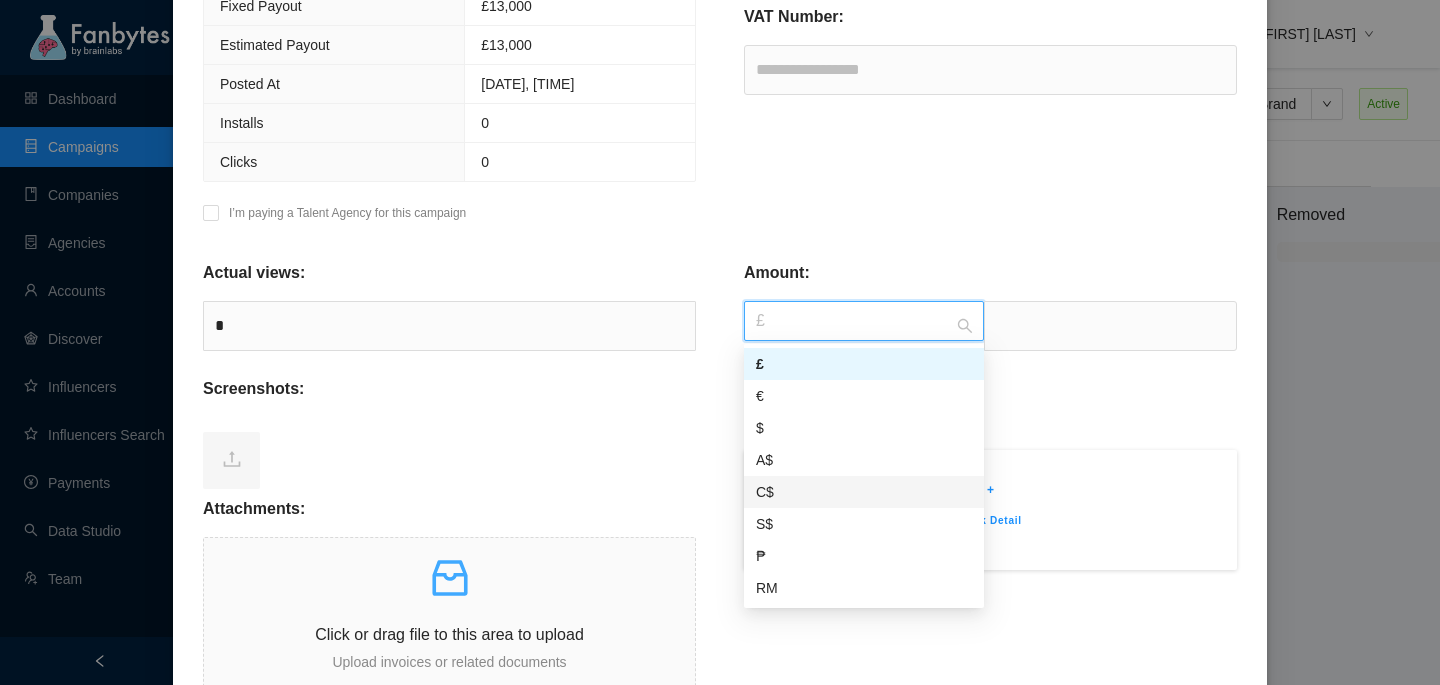 click on "+ Bank Detail" at bounding box center [990, 510] 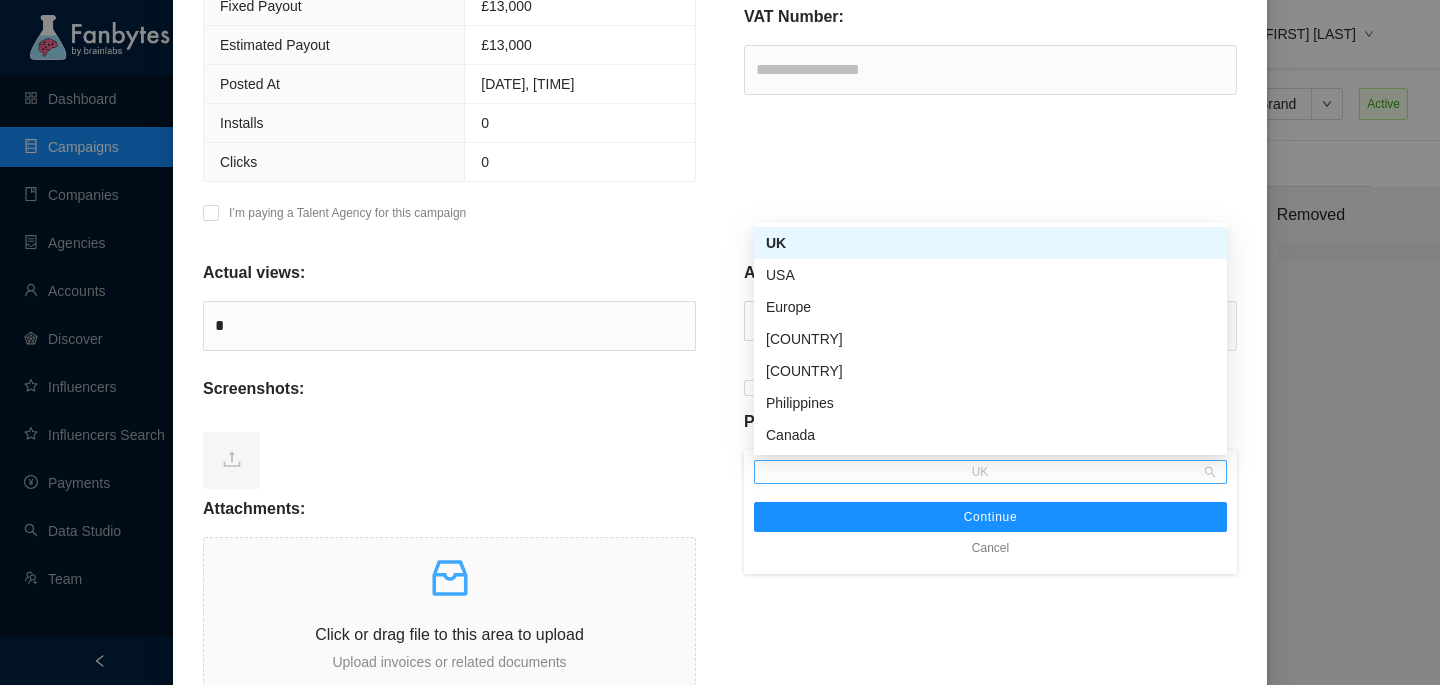 click on "UK" at bounding box center (990, 472) 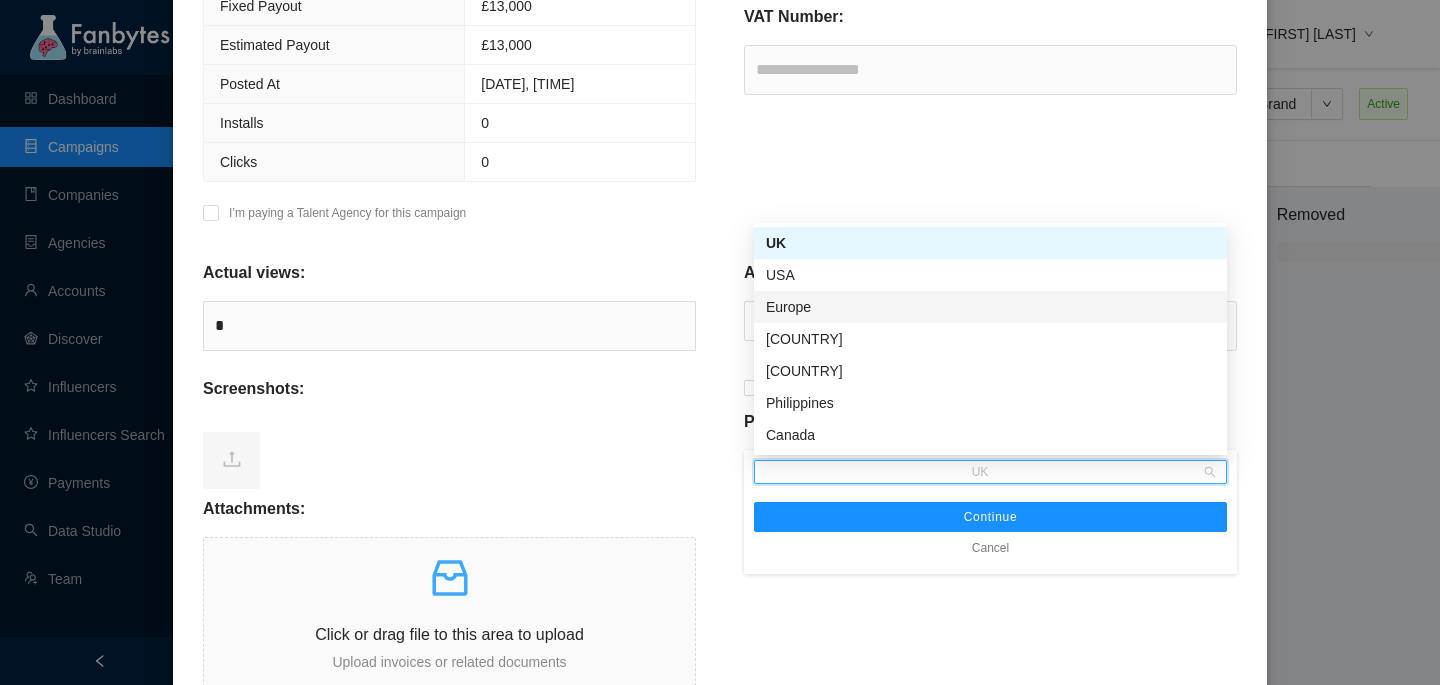 click on "Europe" at bounding box center [990, 307] 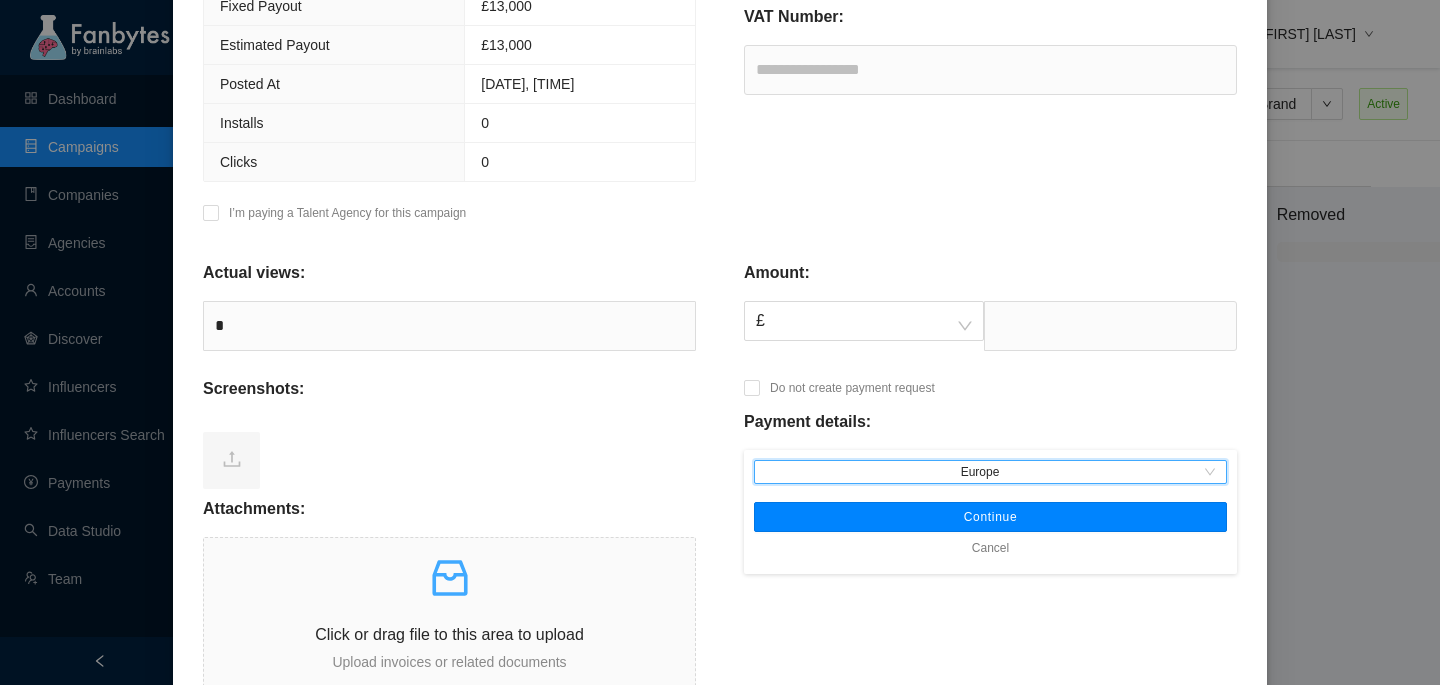 click on "Continue" at bounding box center (990, 517) 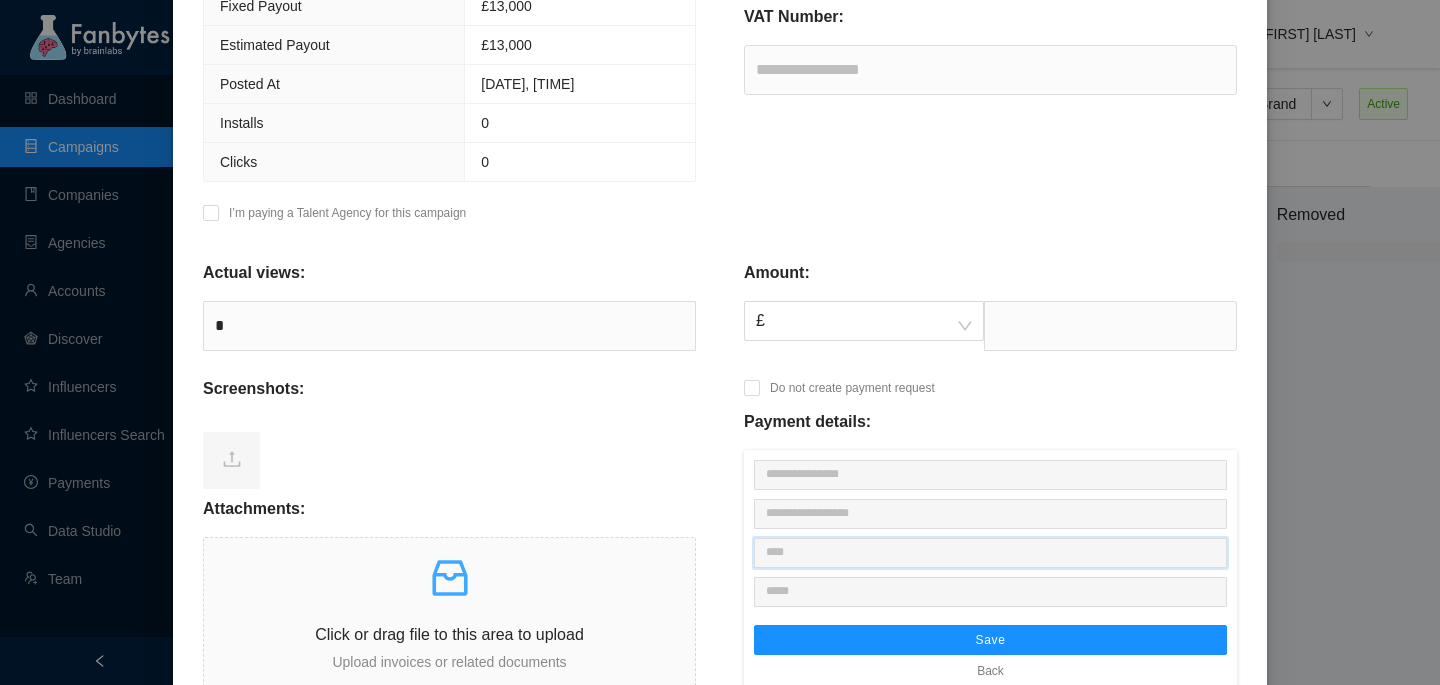 click at bounding box center (990, 553) 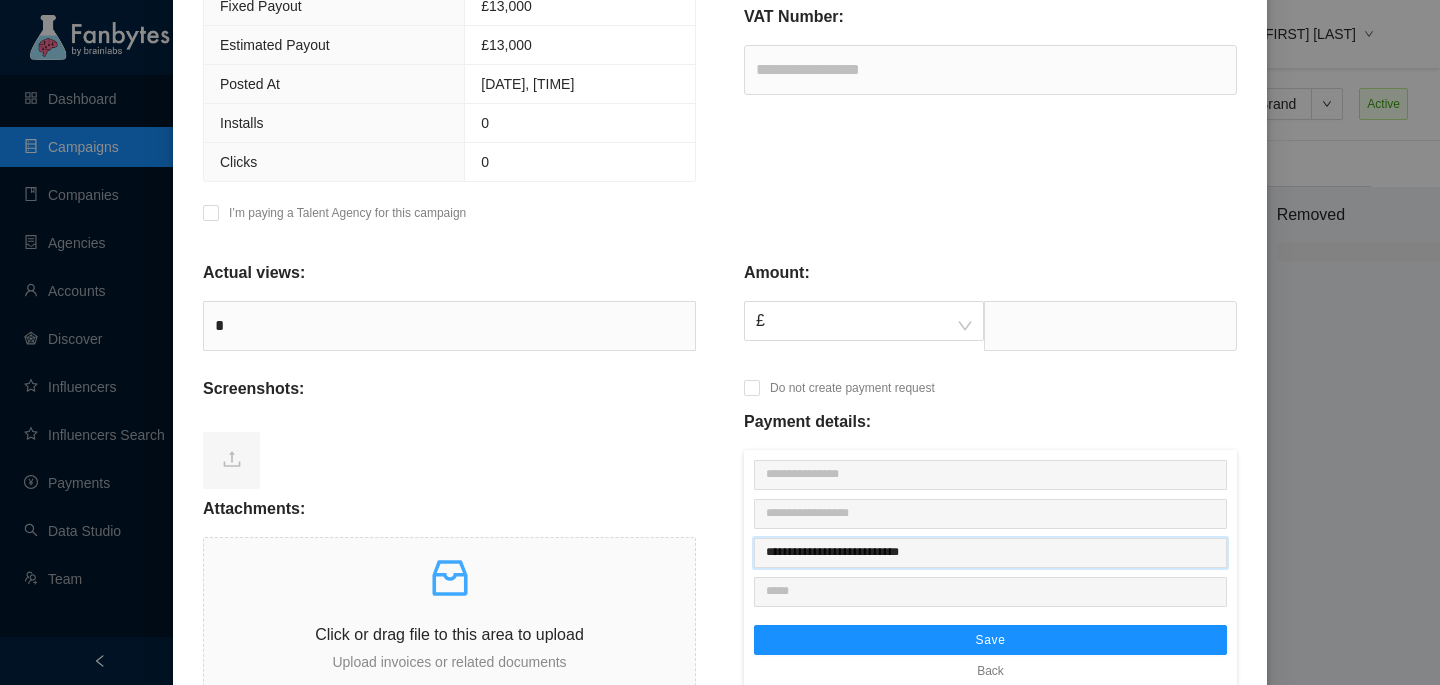 type on "**********" 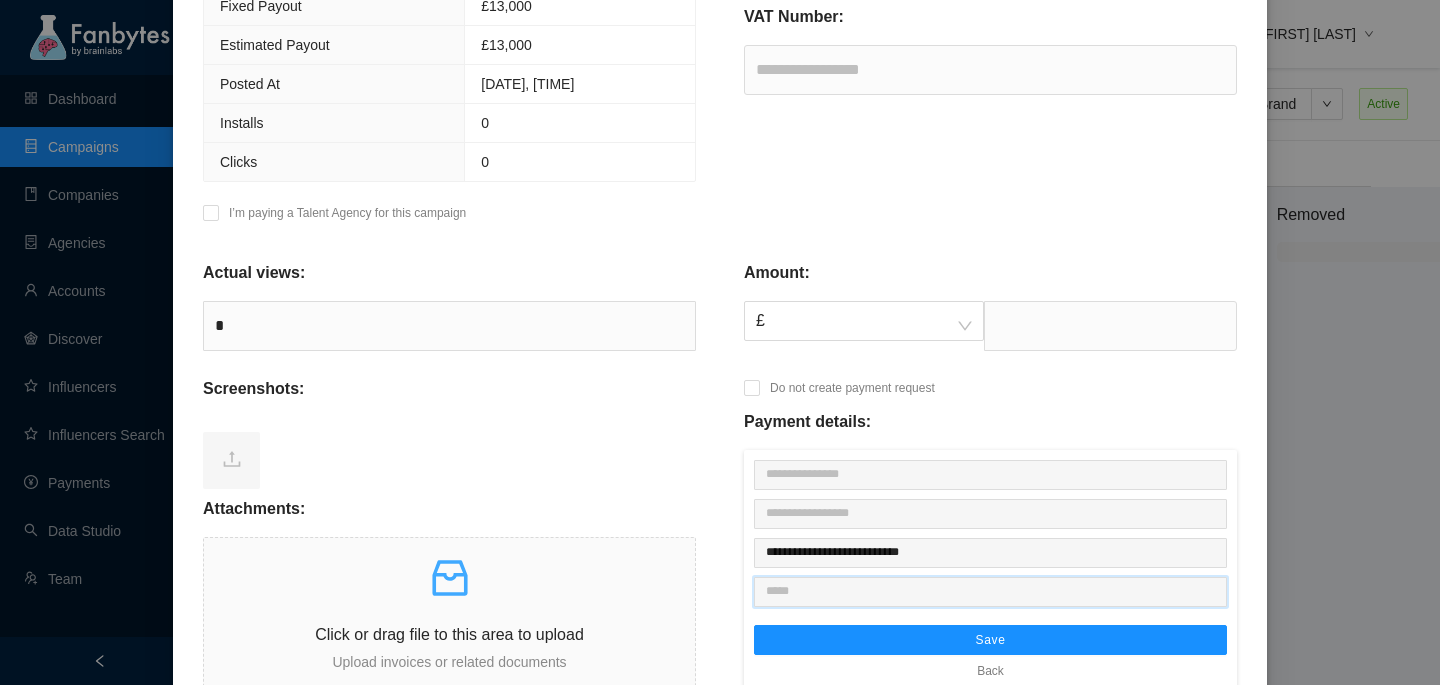 click at bounding box center (990, 592) 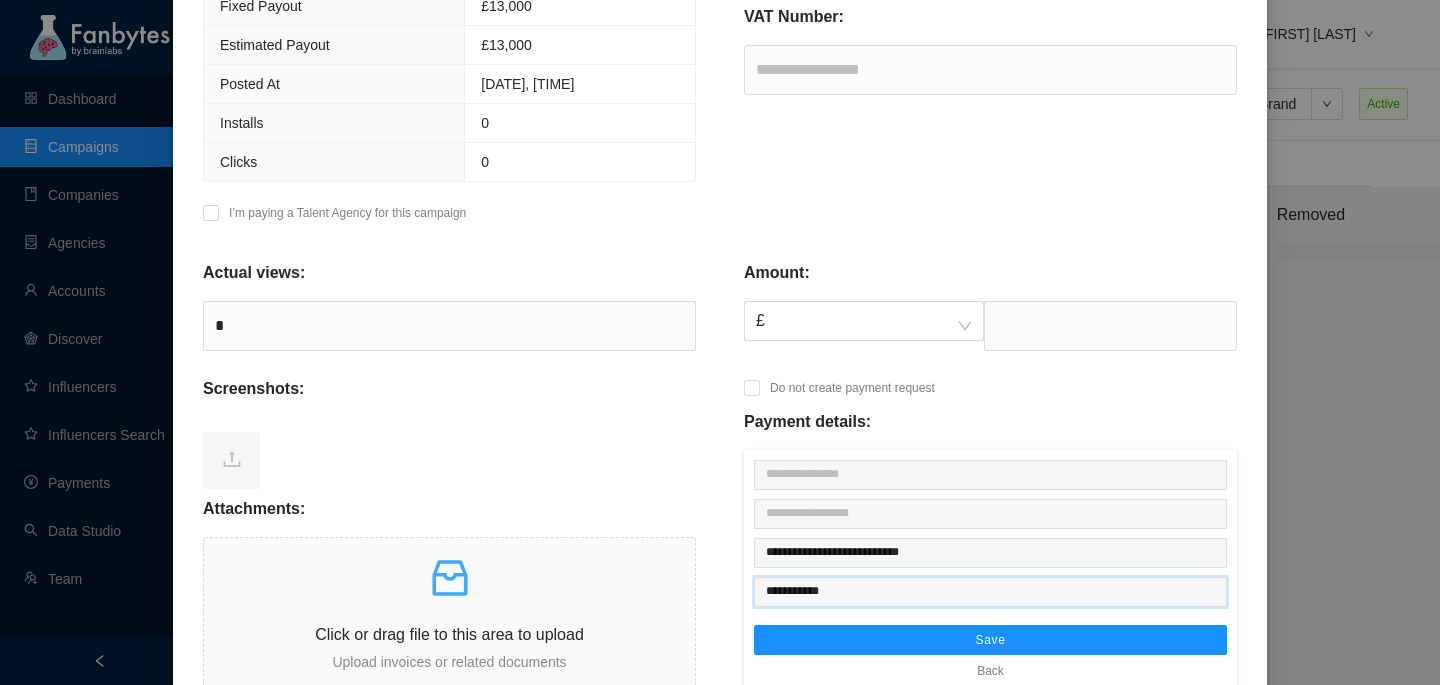 type on "**********" 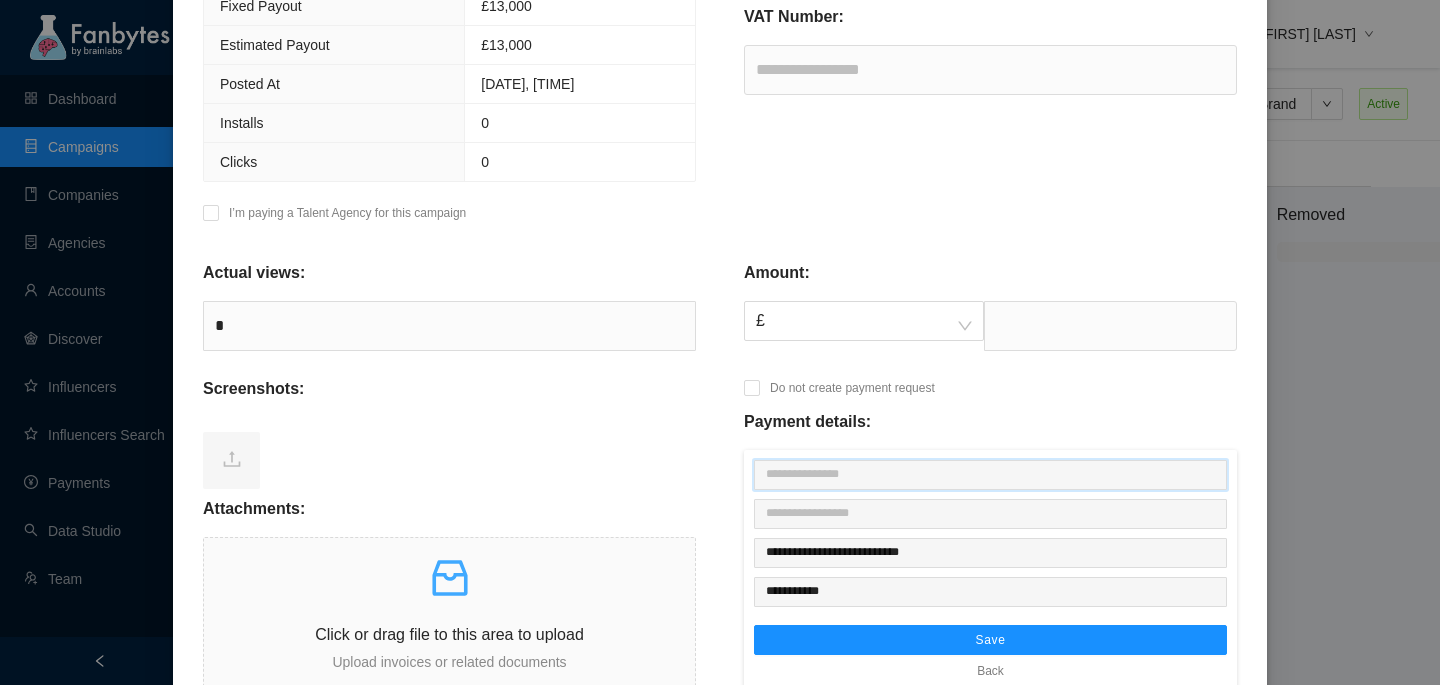 click at bounding box center (990, 475) 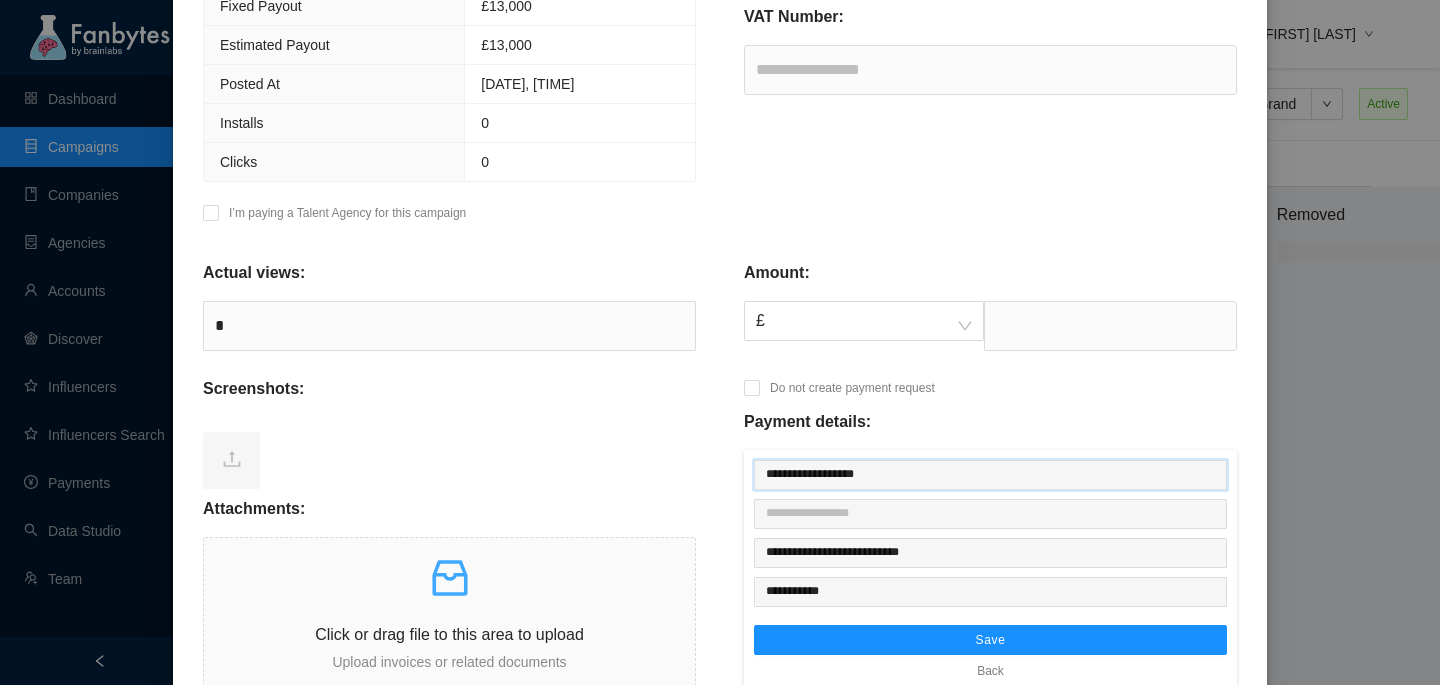 type on "**********" 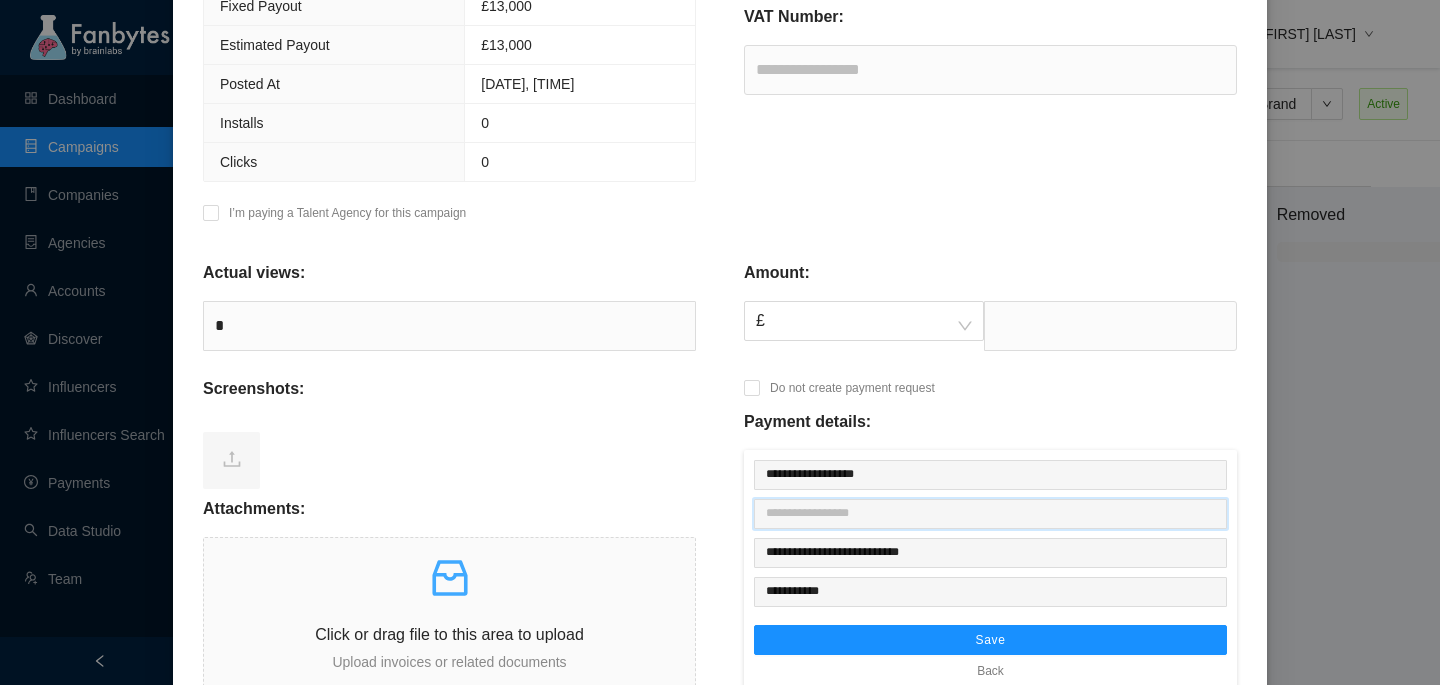 click at bounding box center (990, 514) 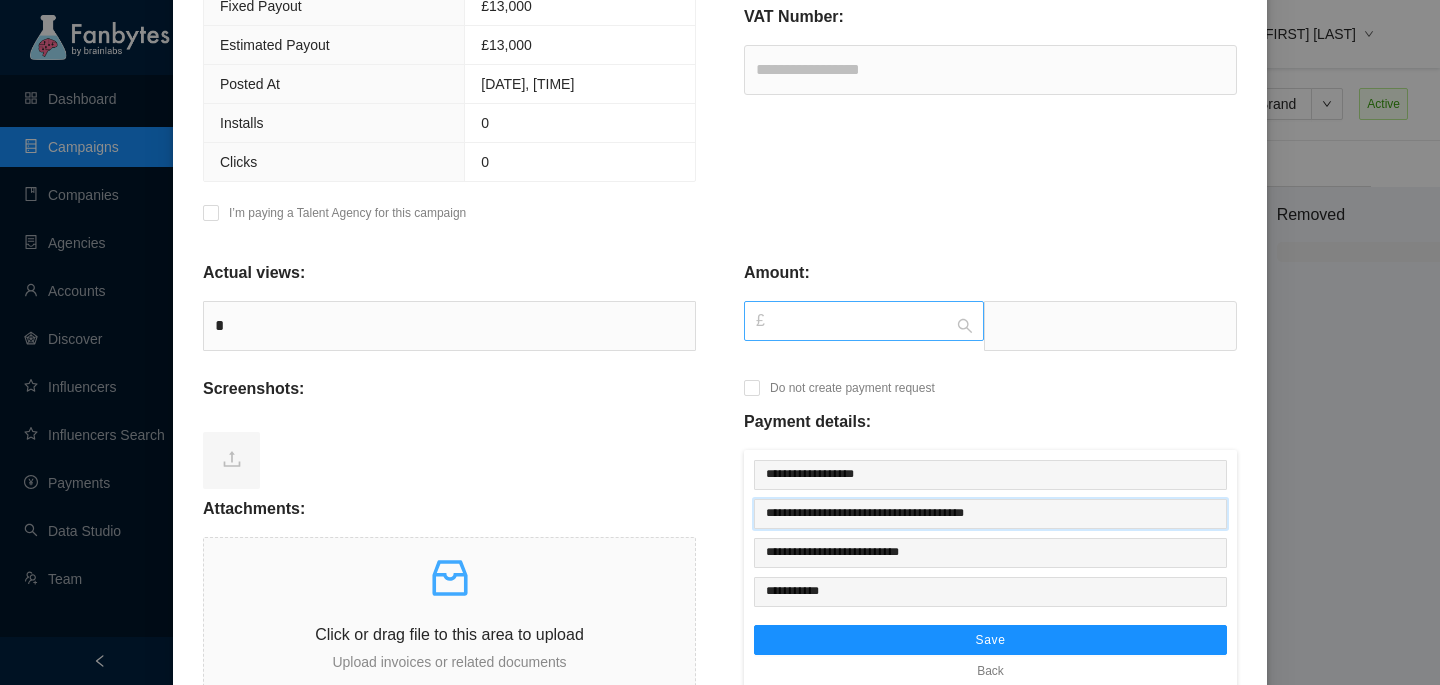 click on "£" at bounding box center [864, 321] 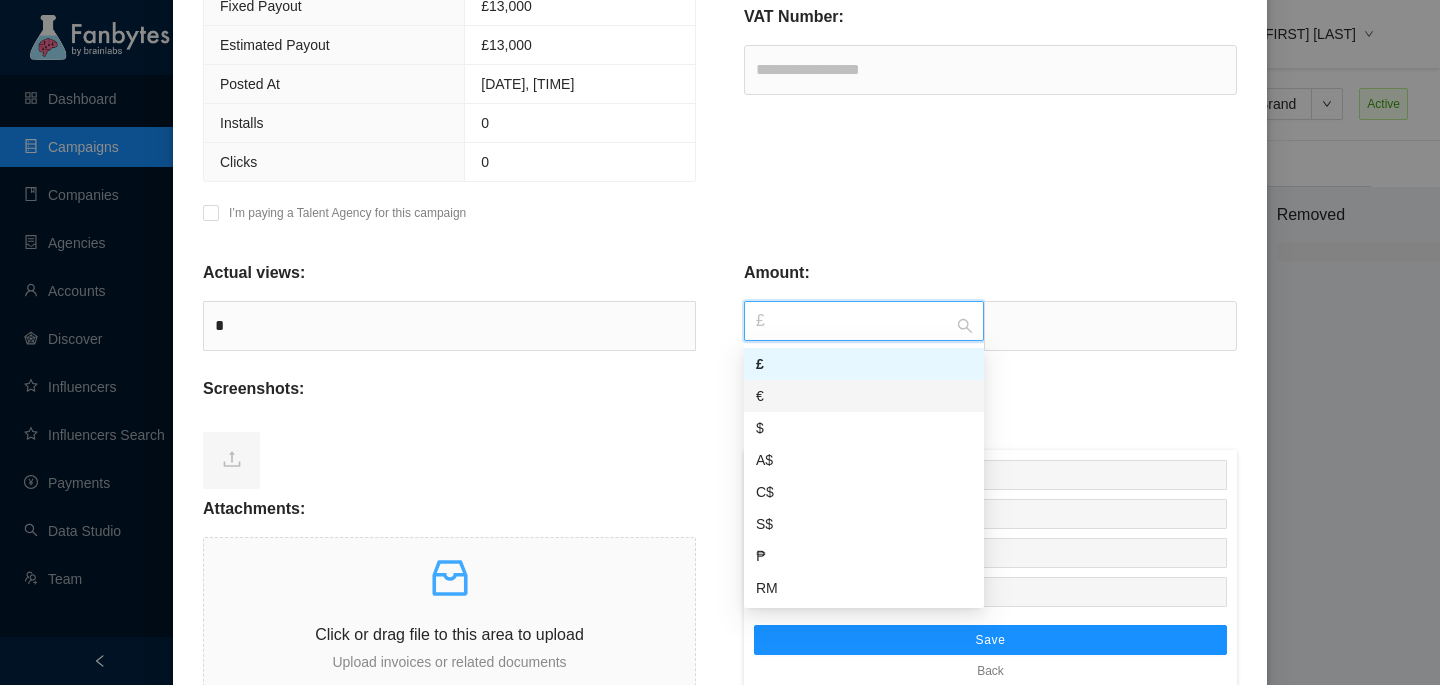 drag, startPoint x: 849, startPoint y: 389, endPoint x: 869, endPoint y: 374, distance: 25 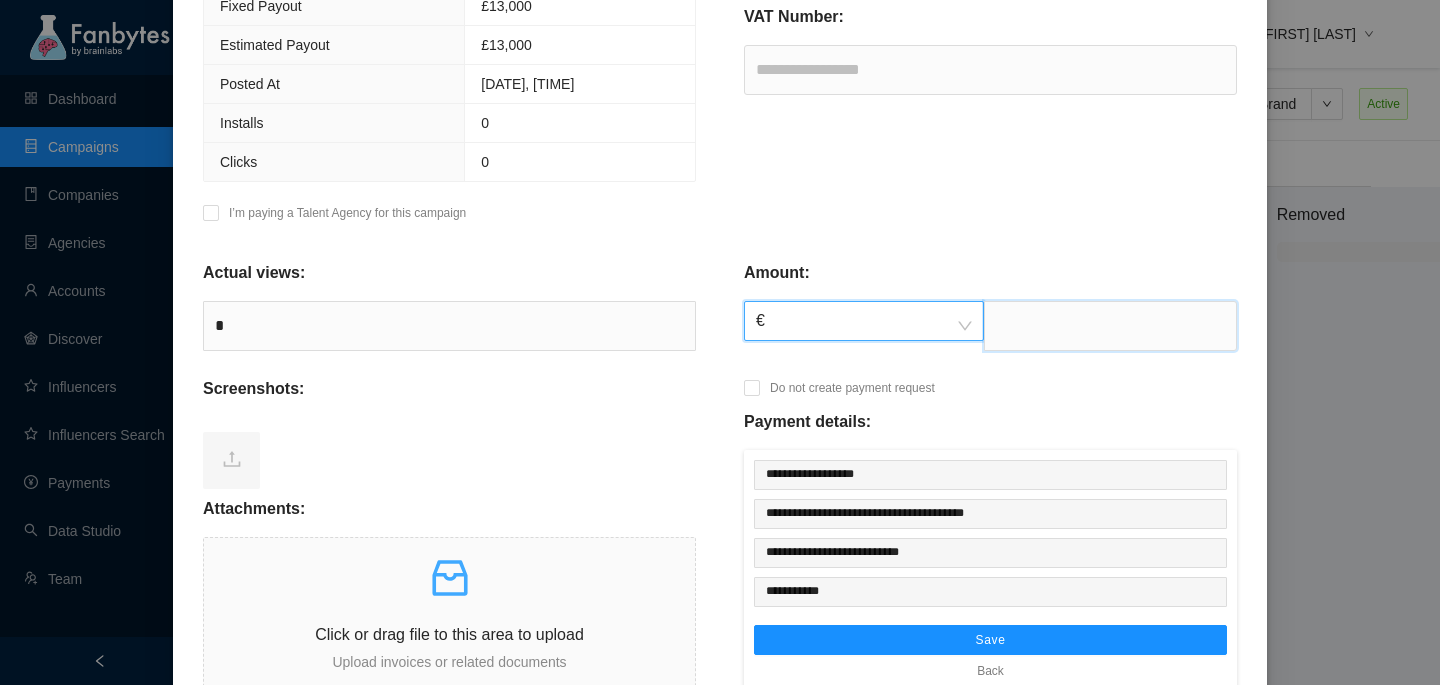 click at bounding box center [1110, 326] 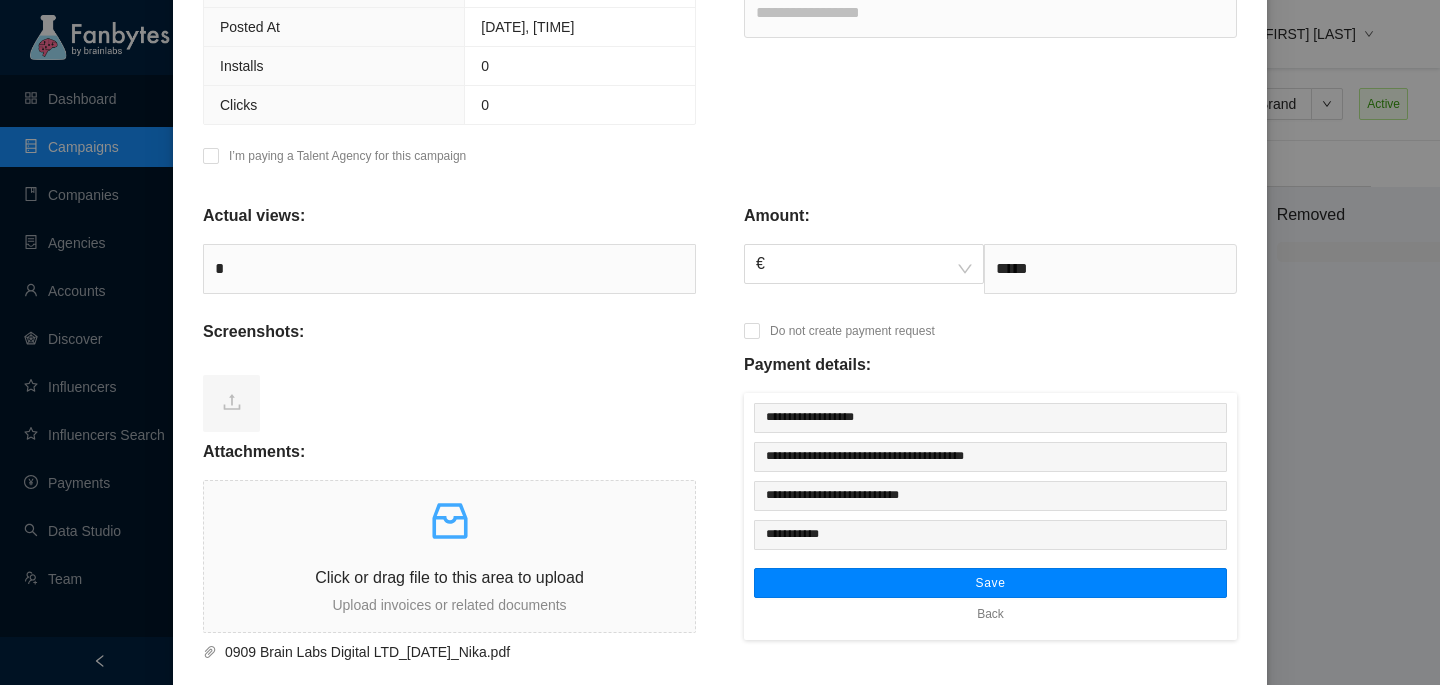 click on "Save" at bounding box center (990, 583) 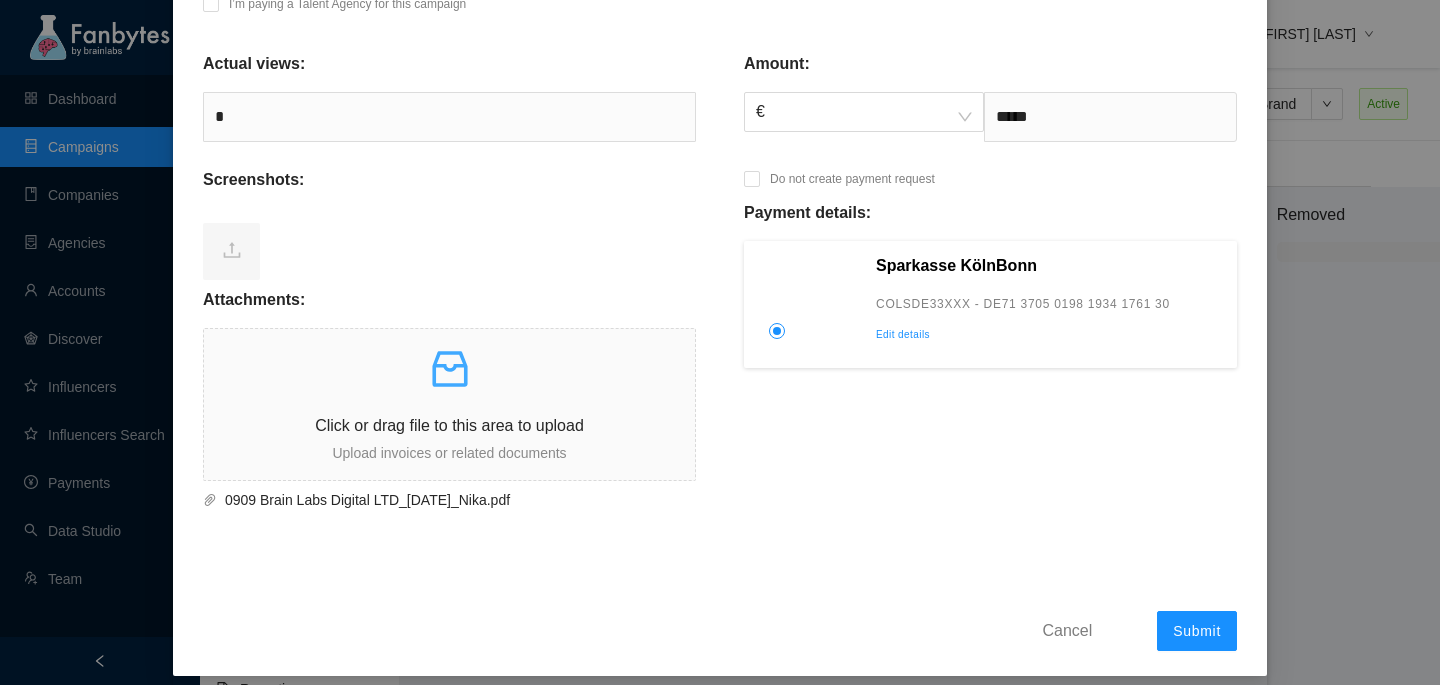 scroll, scrollTop: 787, scrollLeft: 0, axis: vertical 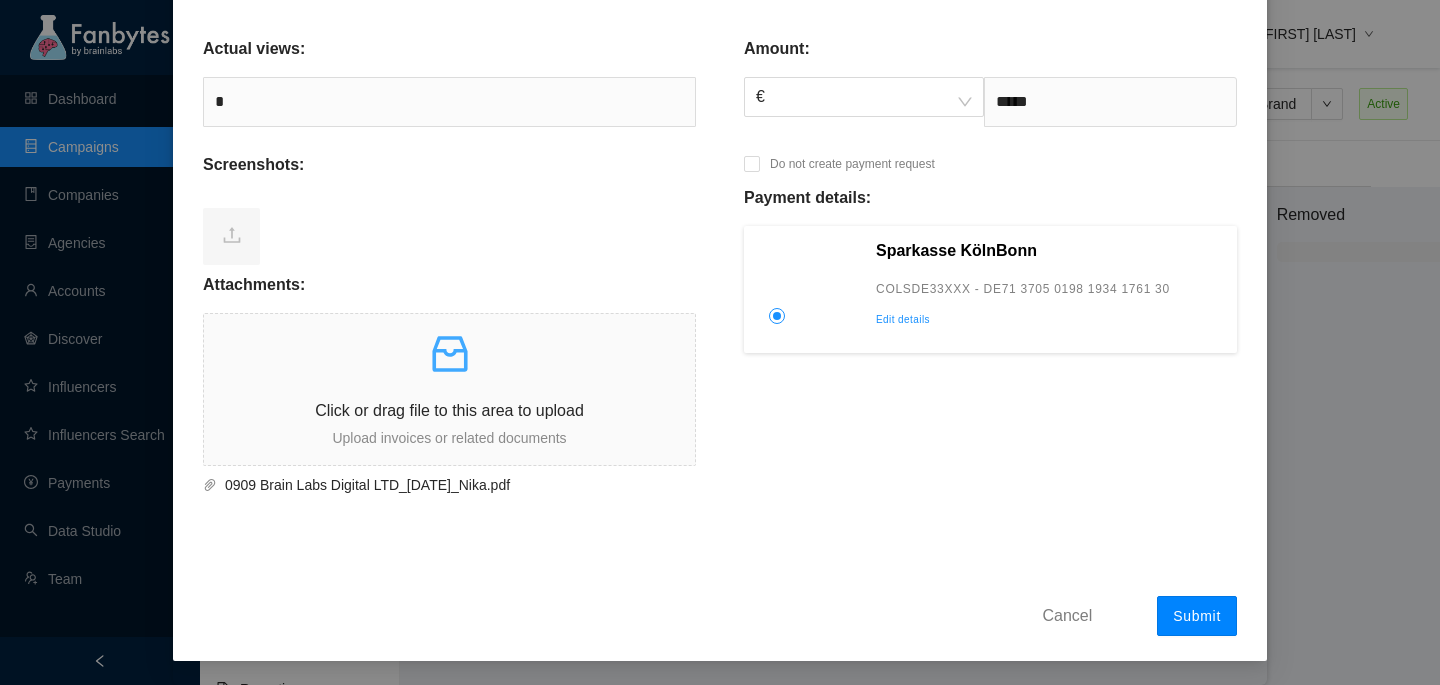 click on "Submit" at bounding box center [1197, 616] 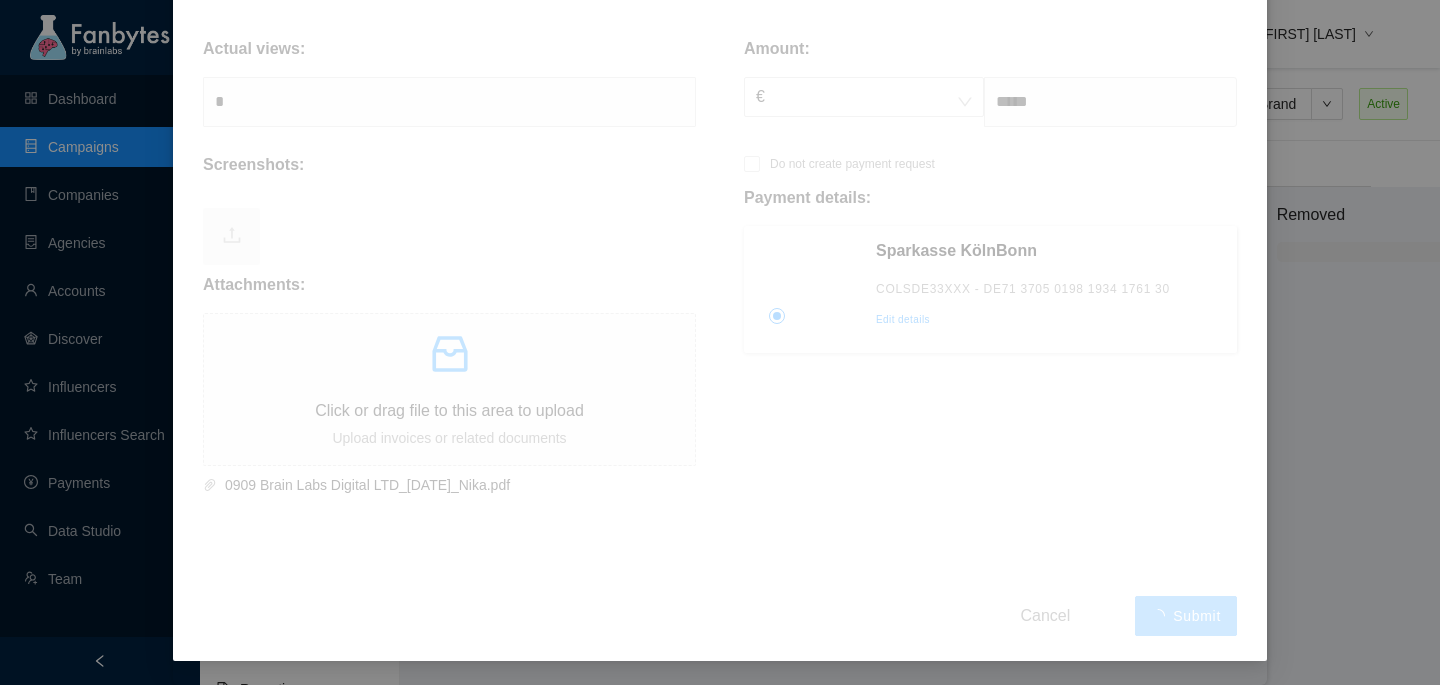 type on "*******" 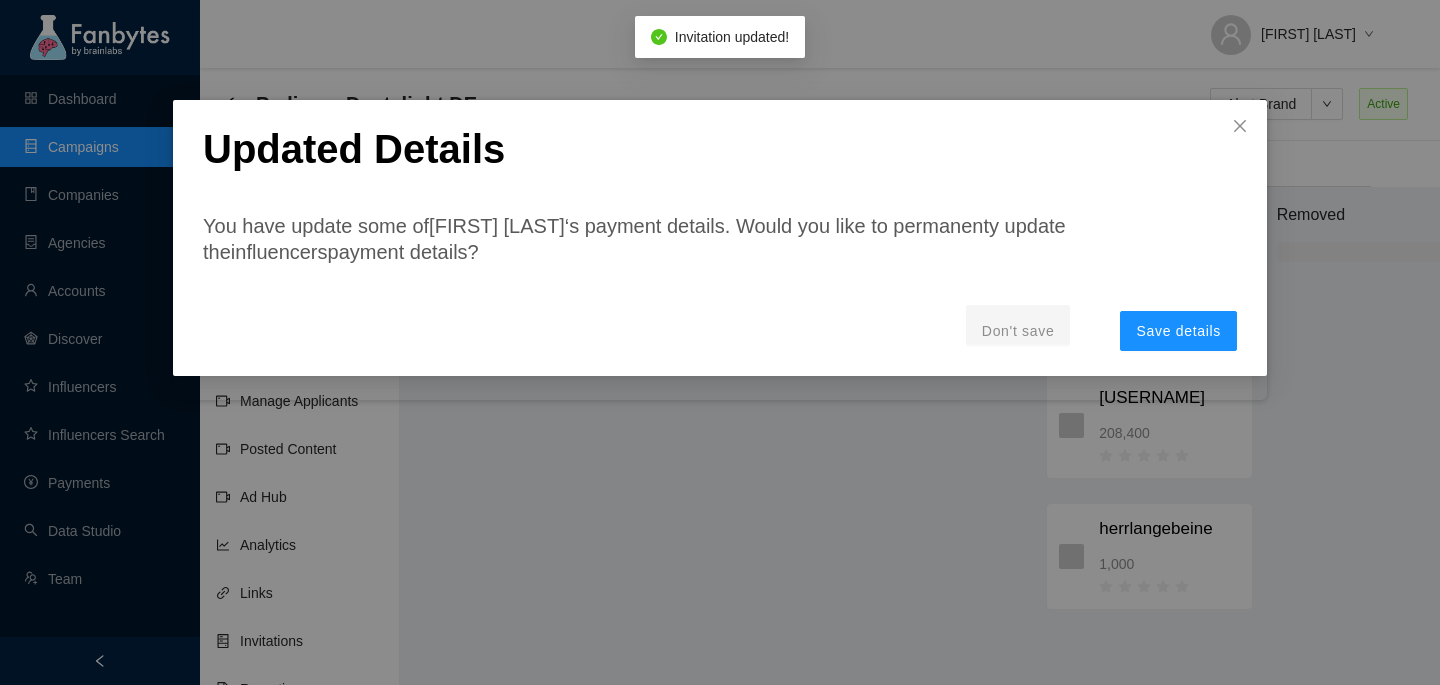 scroll, scrollTop: 0, scrollLeft: 0, axis: both 